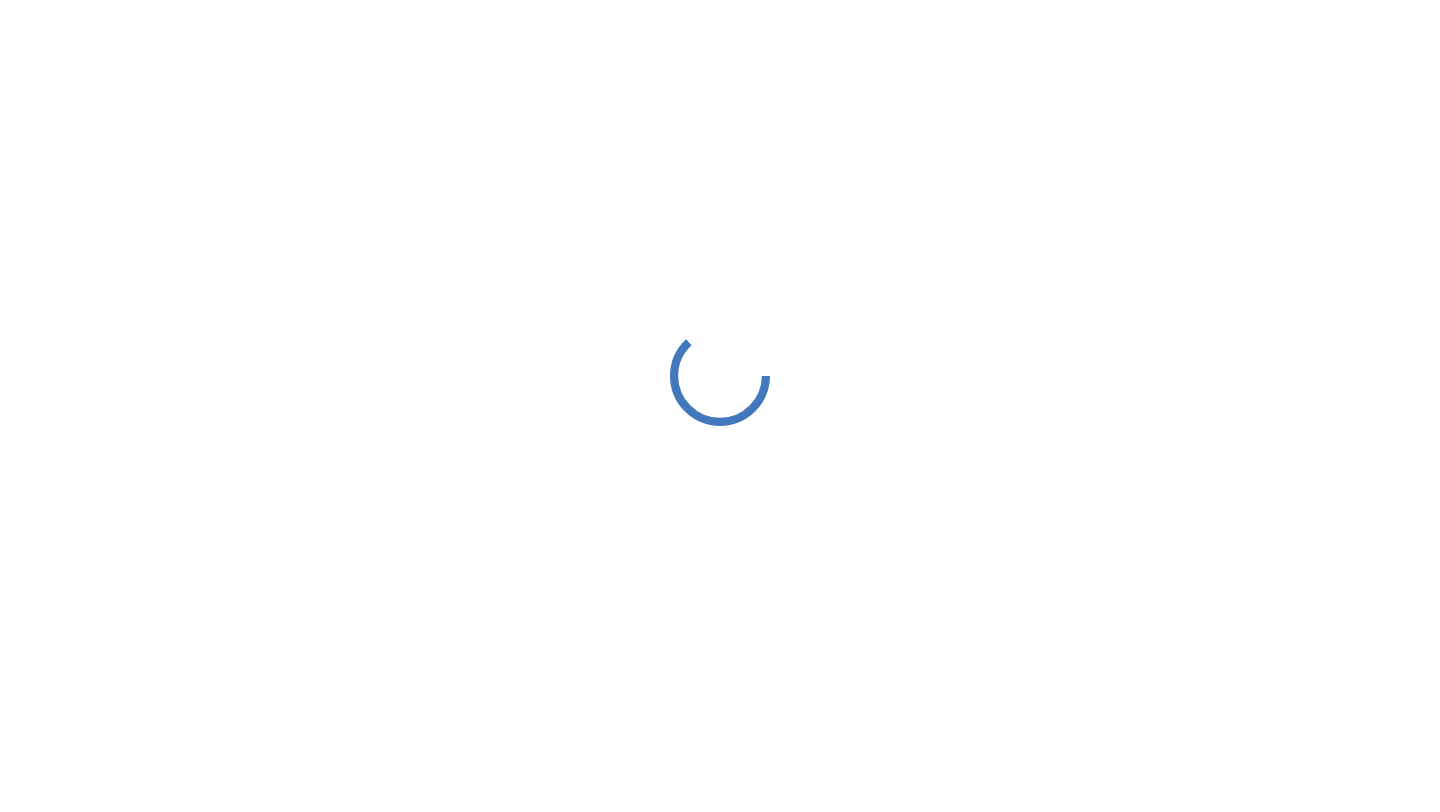 scroll, scrollTop: 0, scrollLeft: 0, axis: both 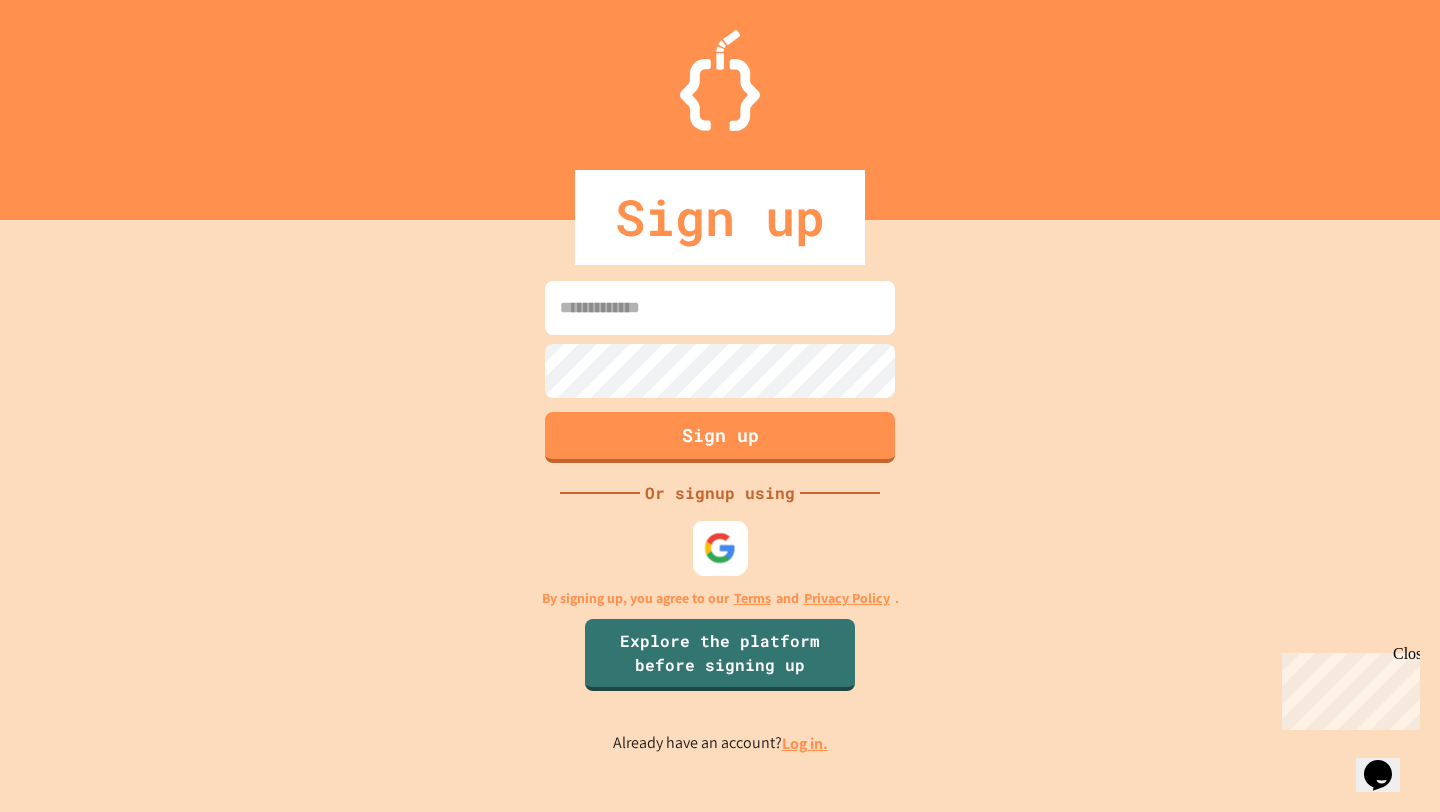 click at bounding box center (720, 548) 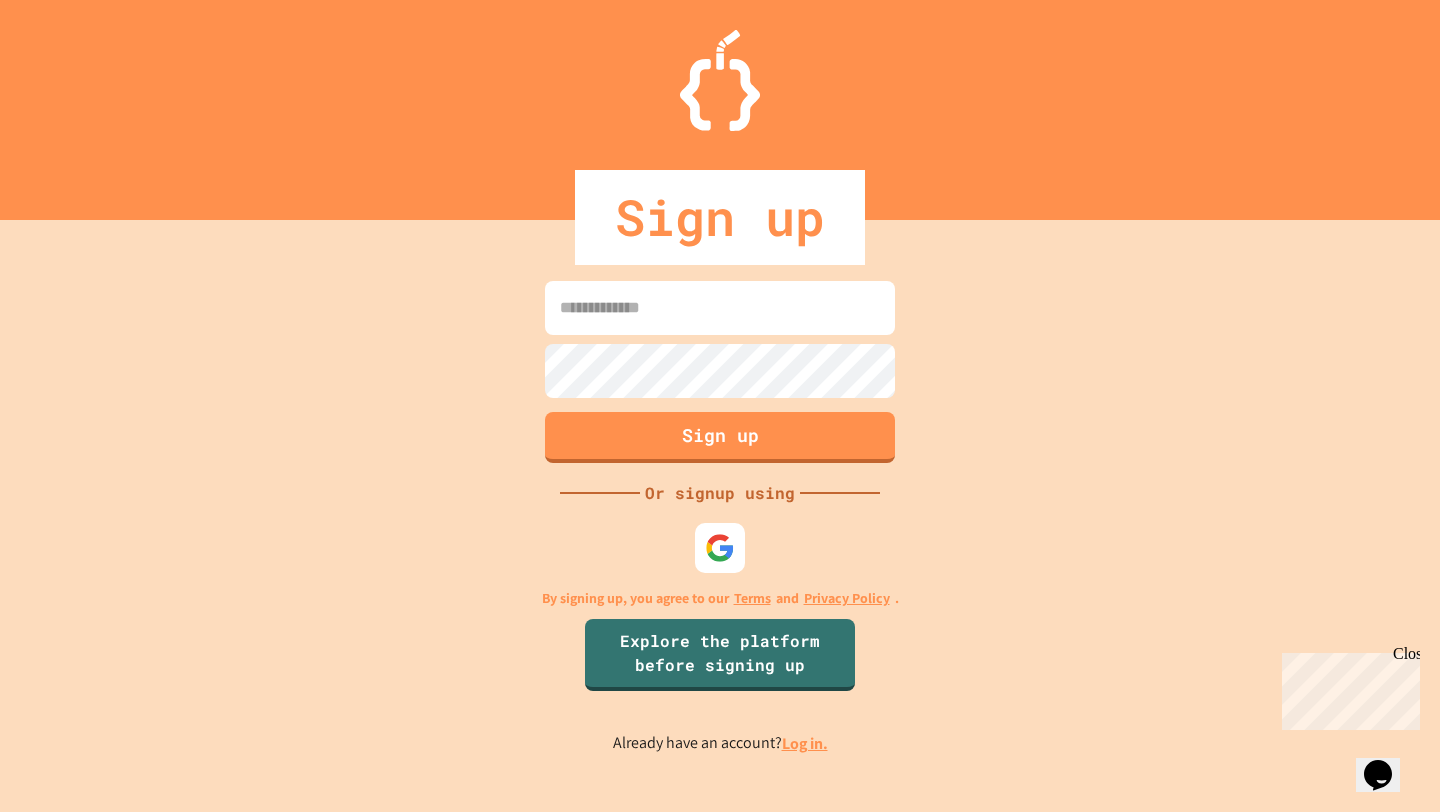 click at bounding box center (720, 308) 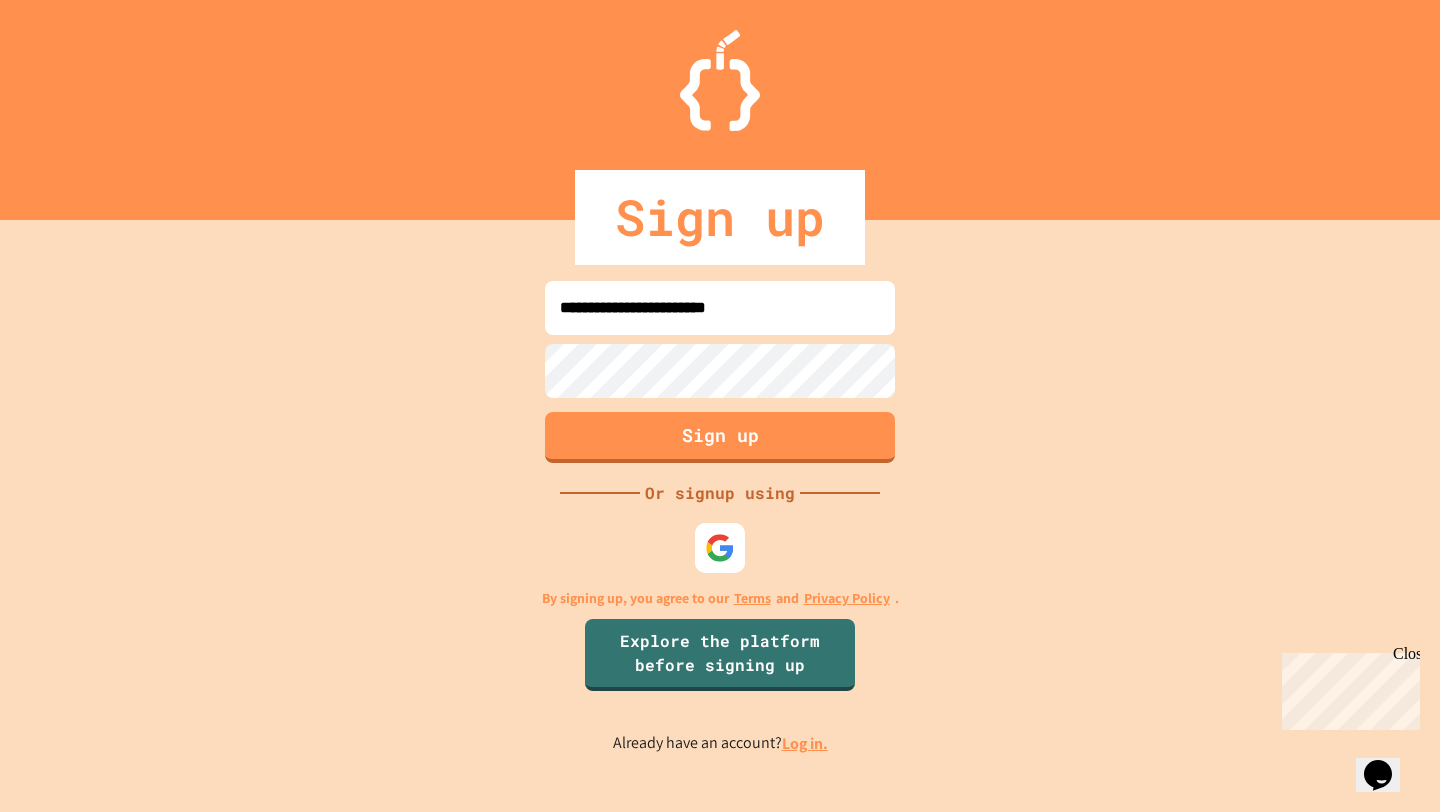 type on "**********" 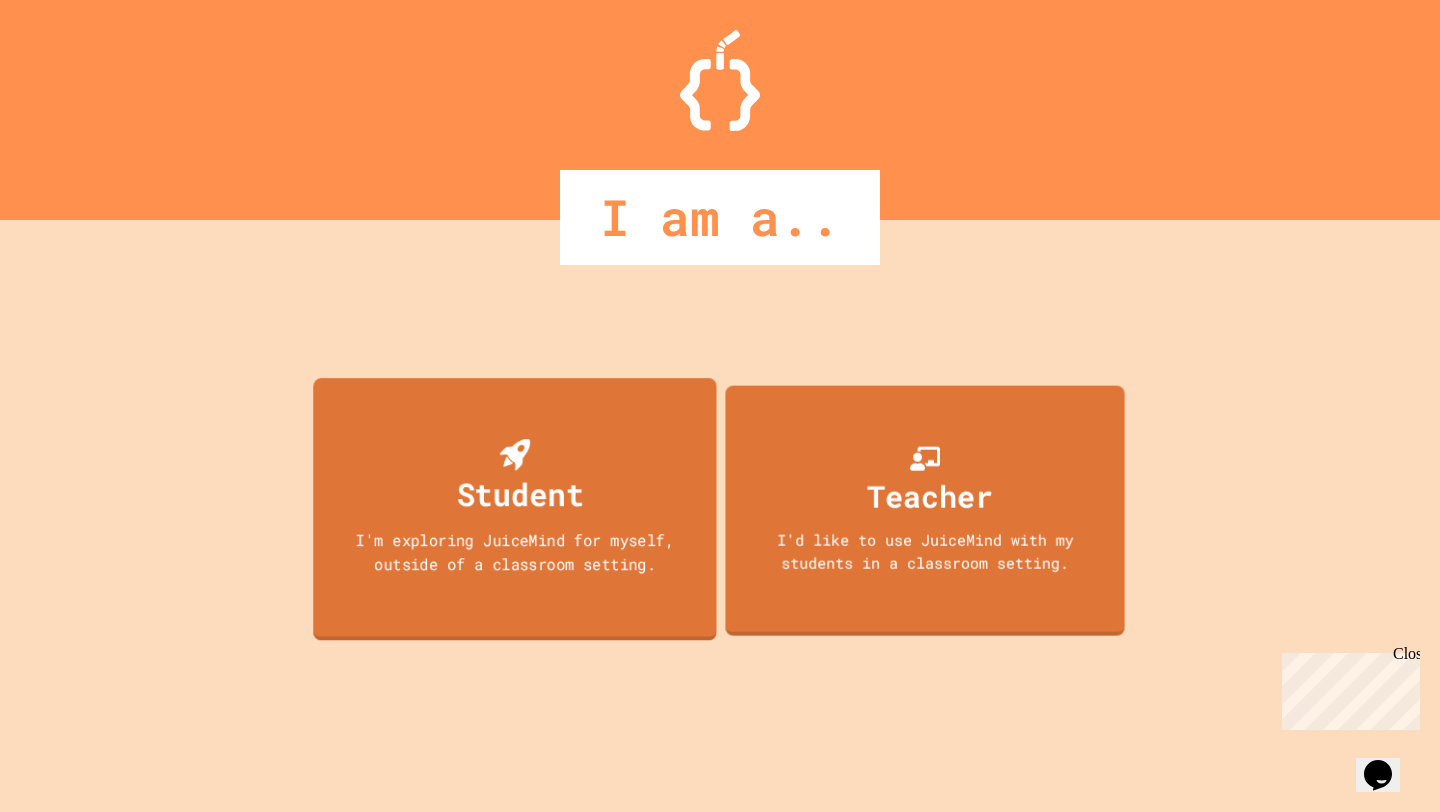 click on "Student" at bounding box center [519, 494] 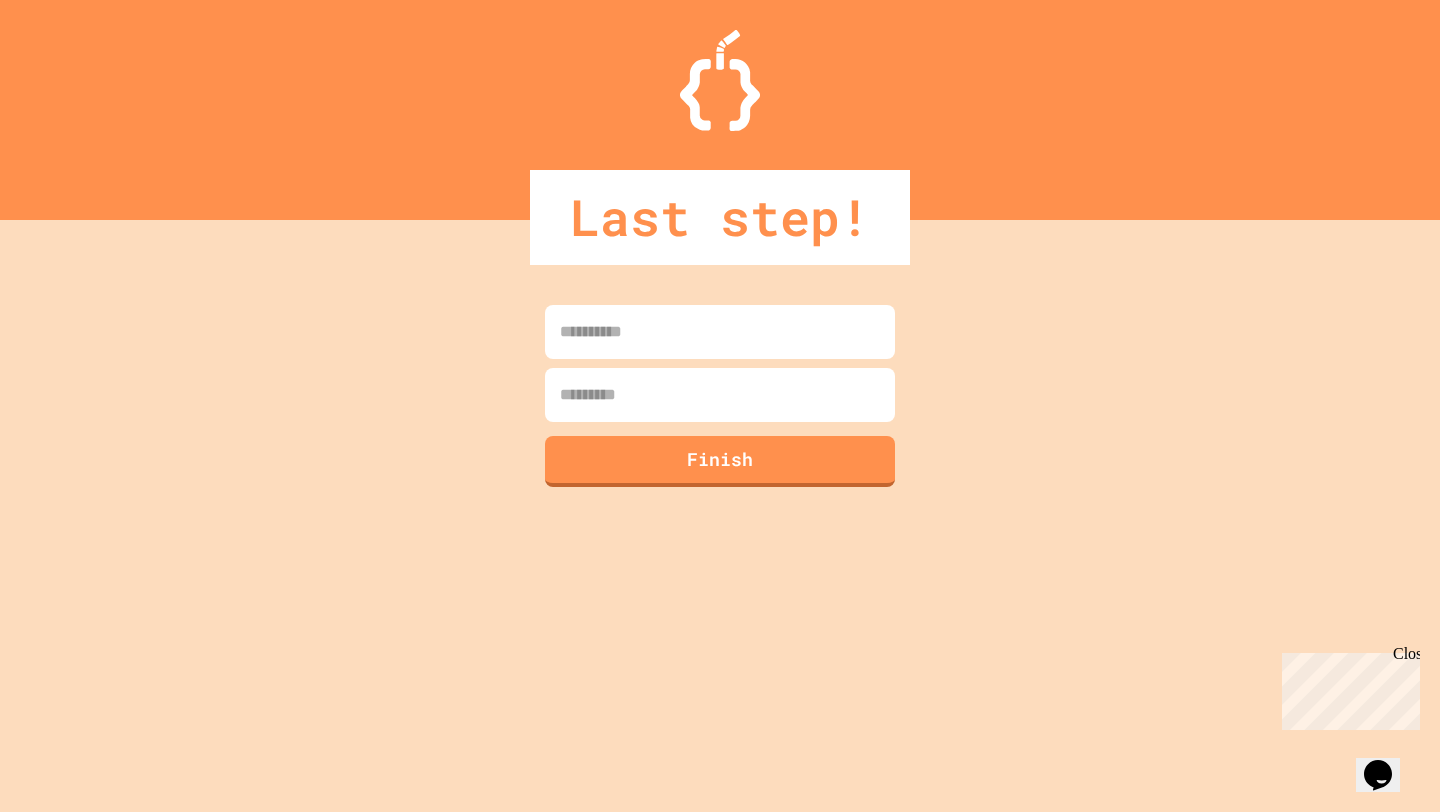 click at bounding box center [720, 332] 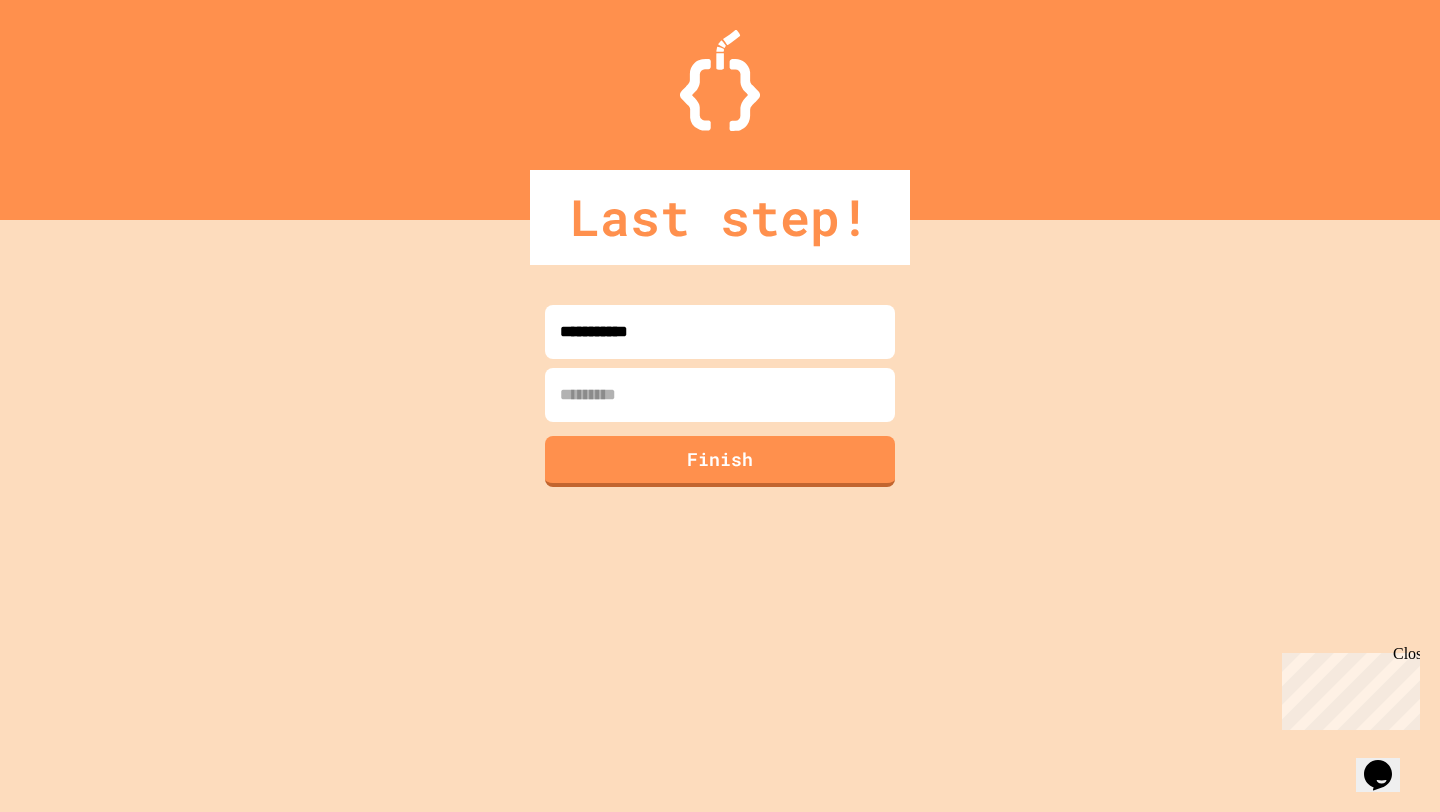 type on "**********" 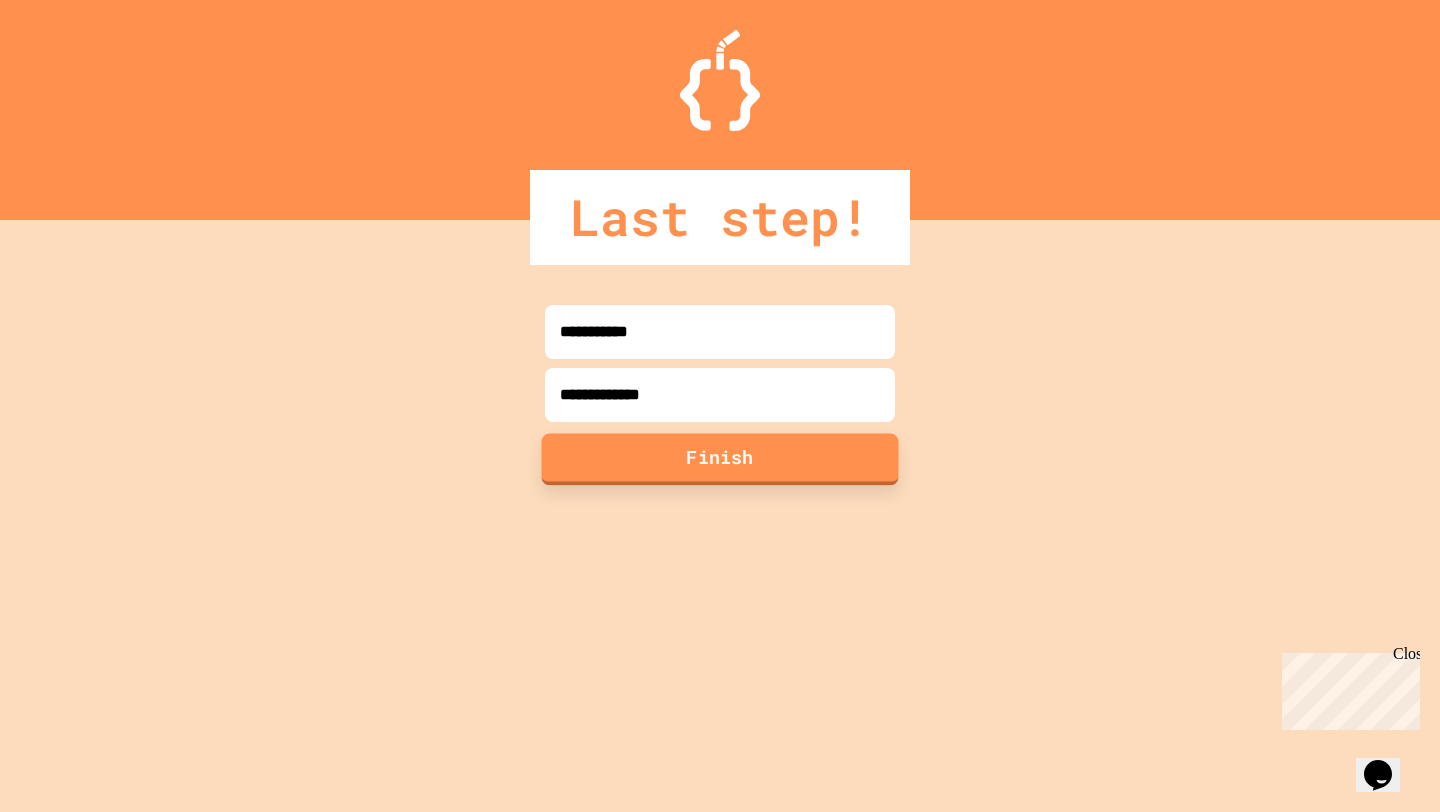 type on "**********" 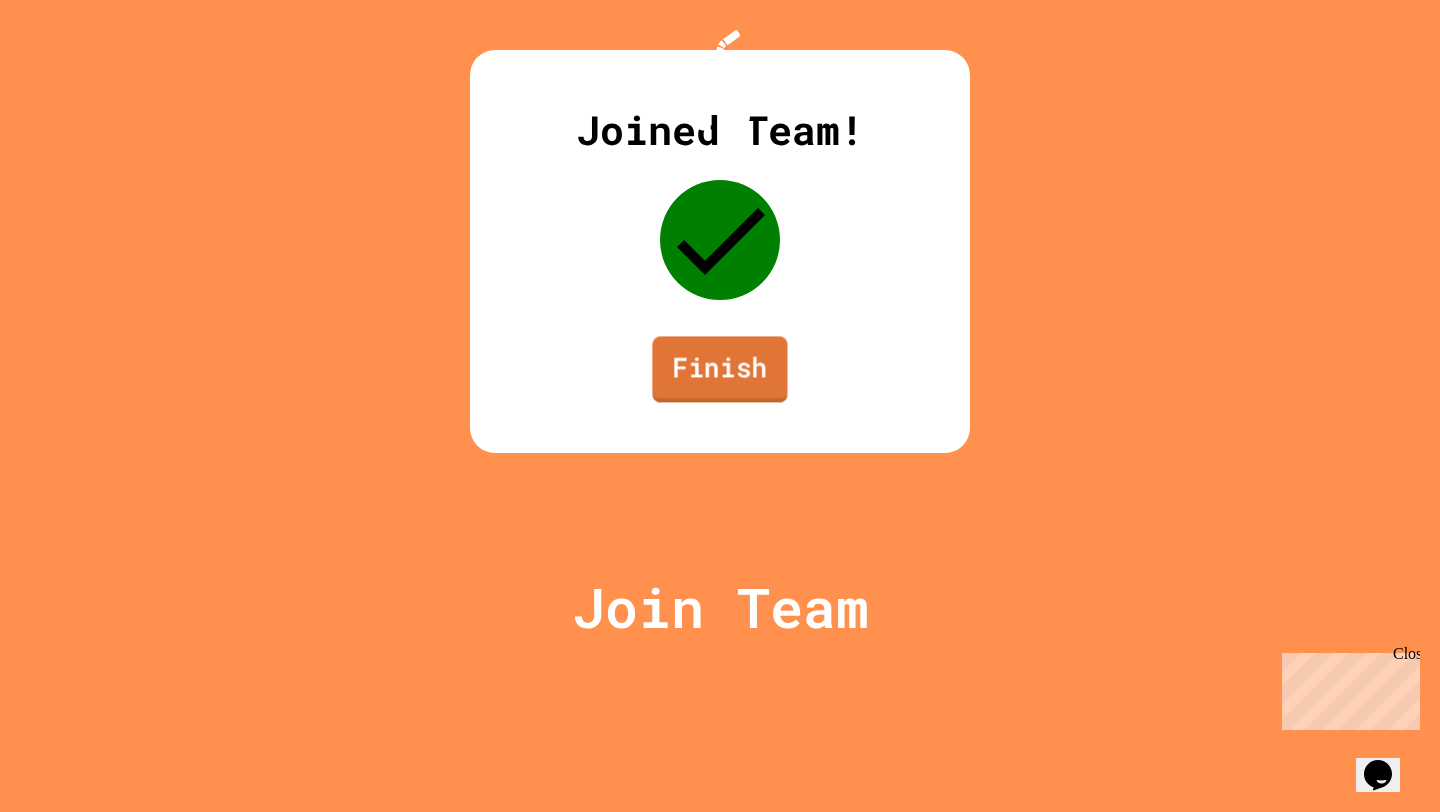 click on "Finish" at bounding box center [719, 369] 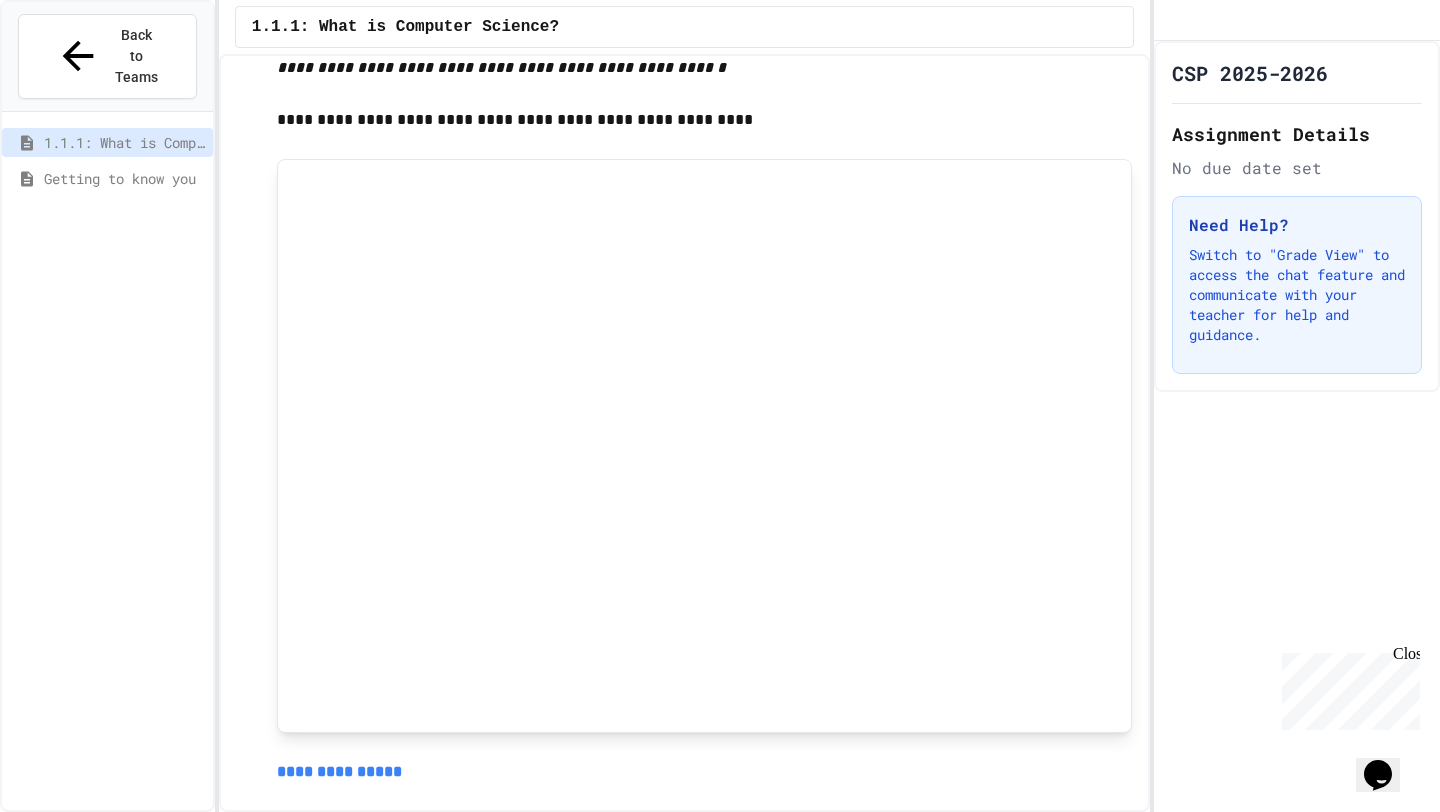 scroll, scrollTop: 1143, scrollLeft: 0, axis: vertical 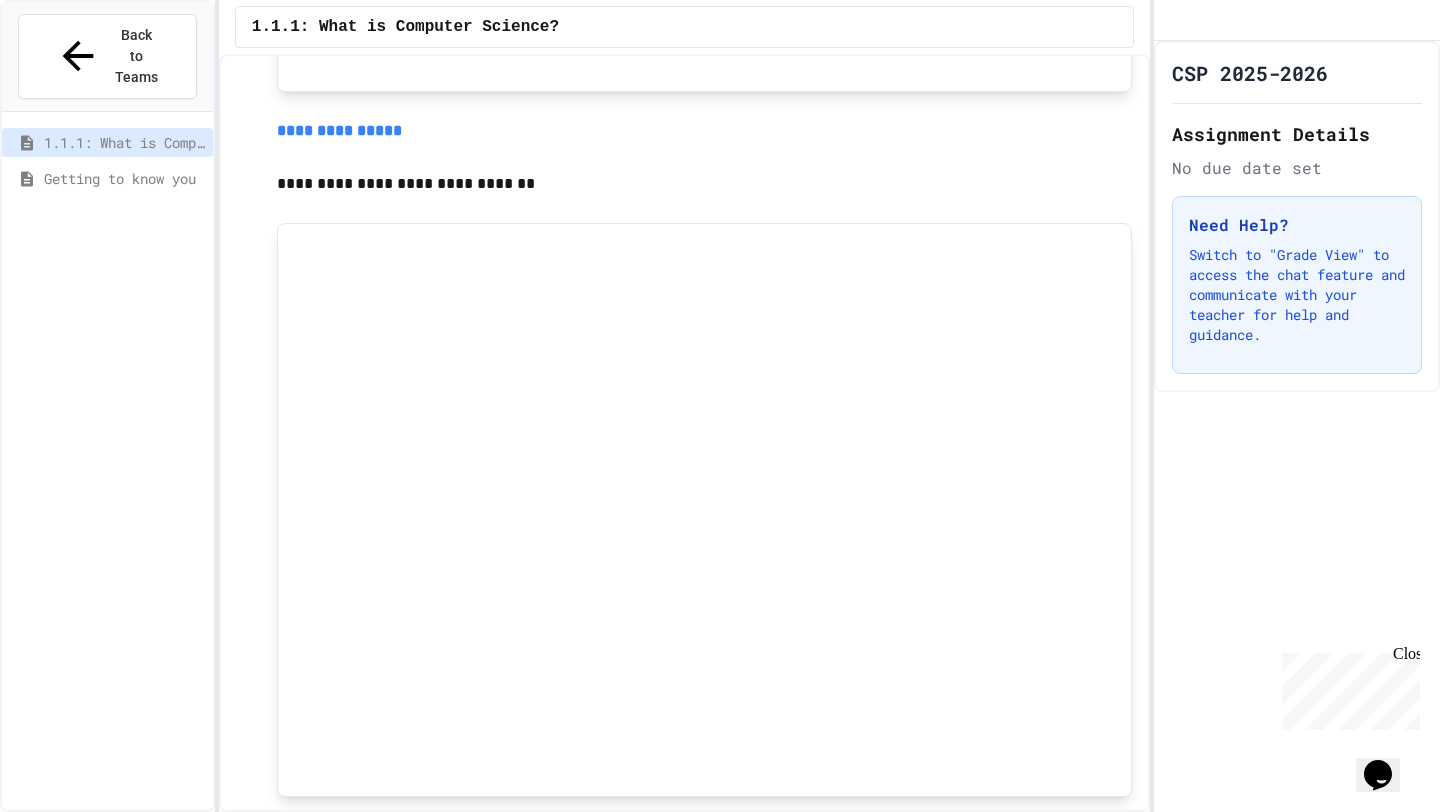 click on "**********" at bounding box center (339, 130) 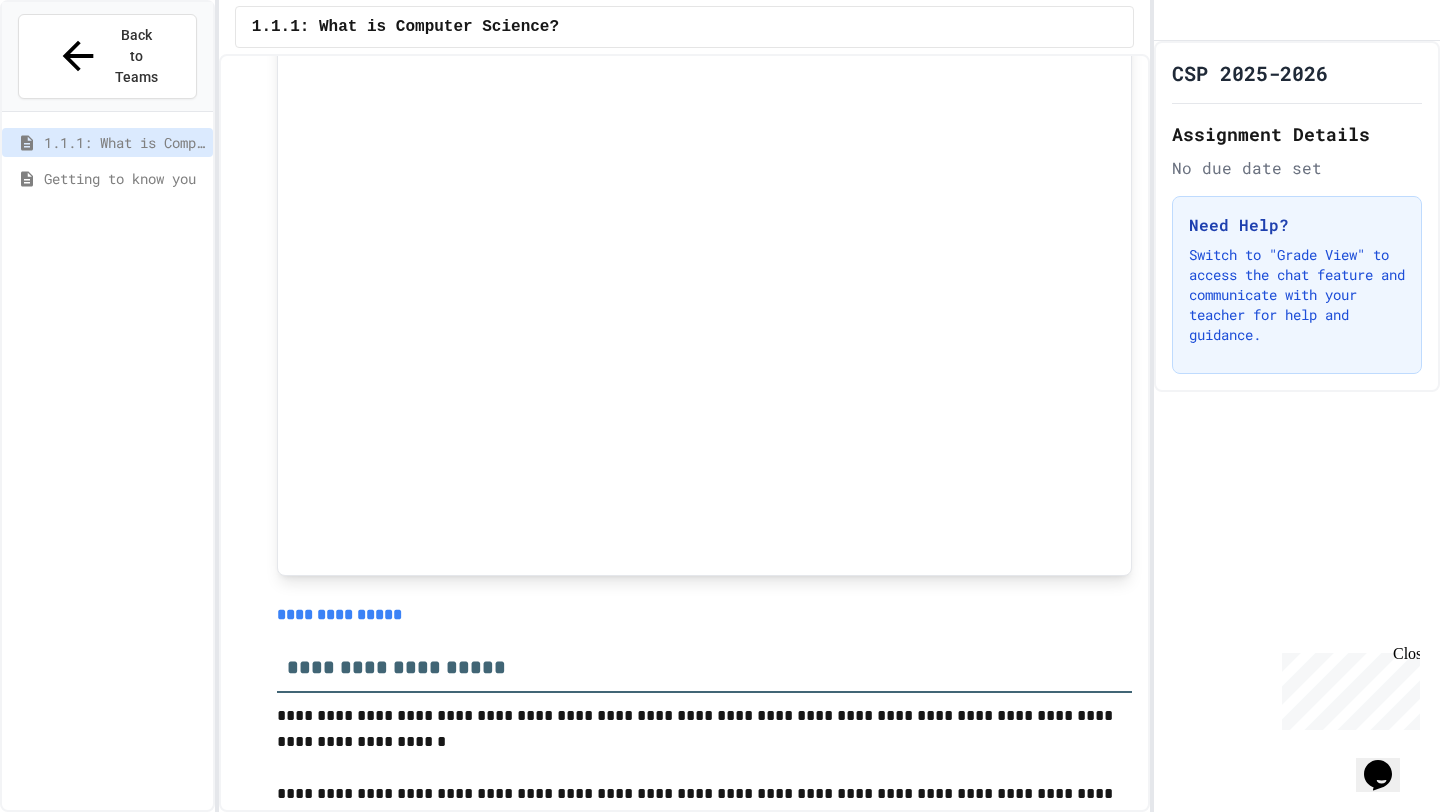 scroll, scrollTop: 2104, scrollLeft: 0, axis: vertical 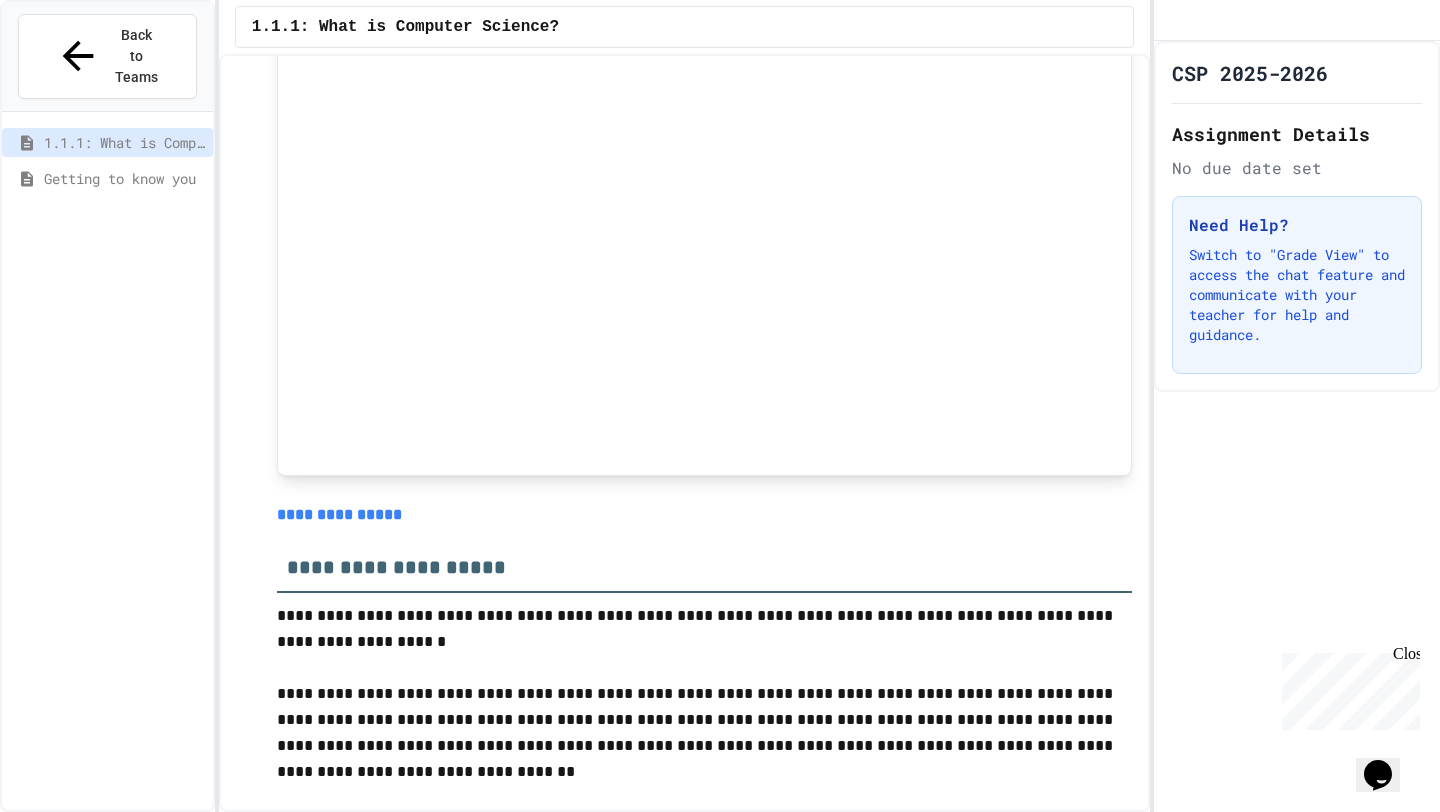 click on "**********" at bounding box center [339, 514] 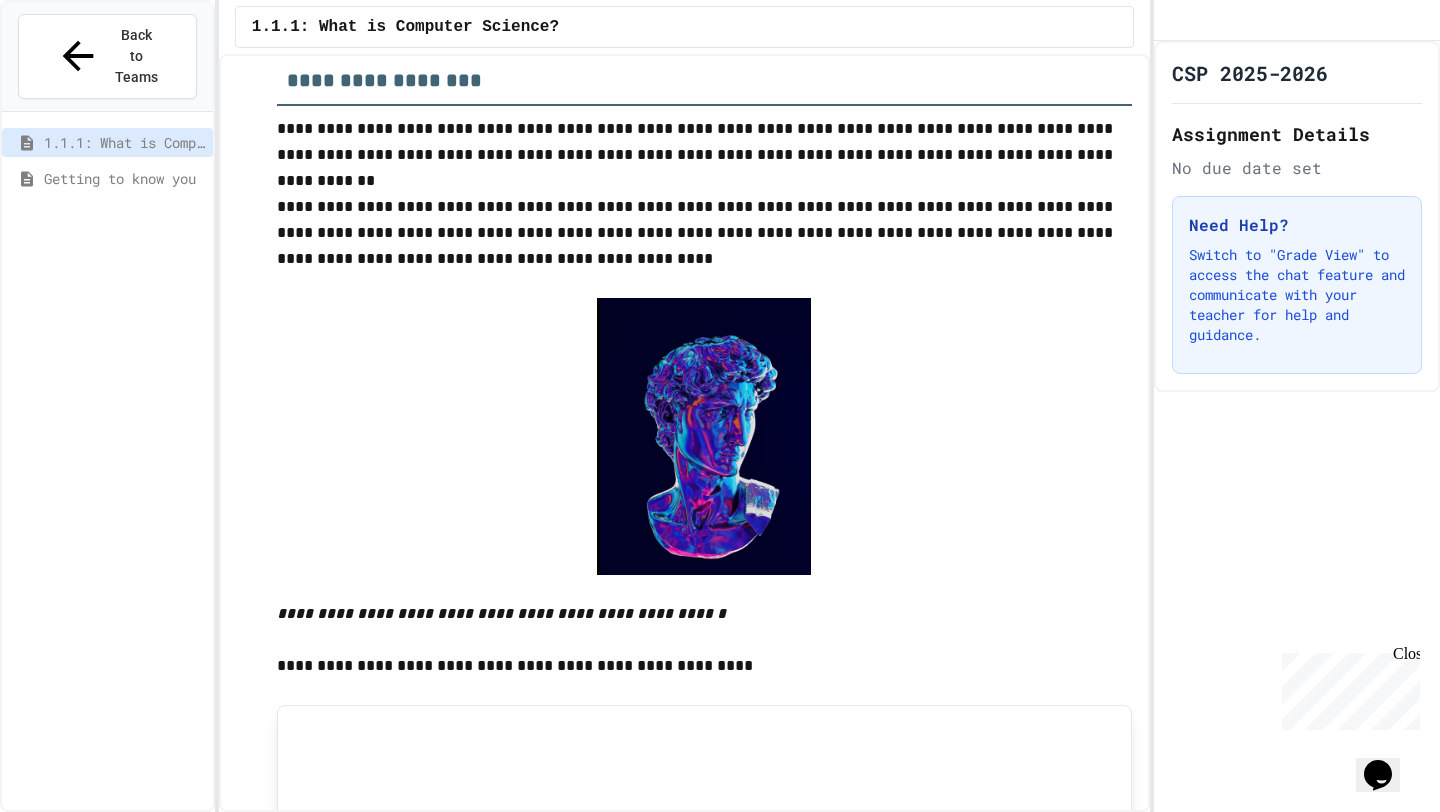 scroll, scrollTop: 567, scrollLeft: 0, axis: vertical 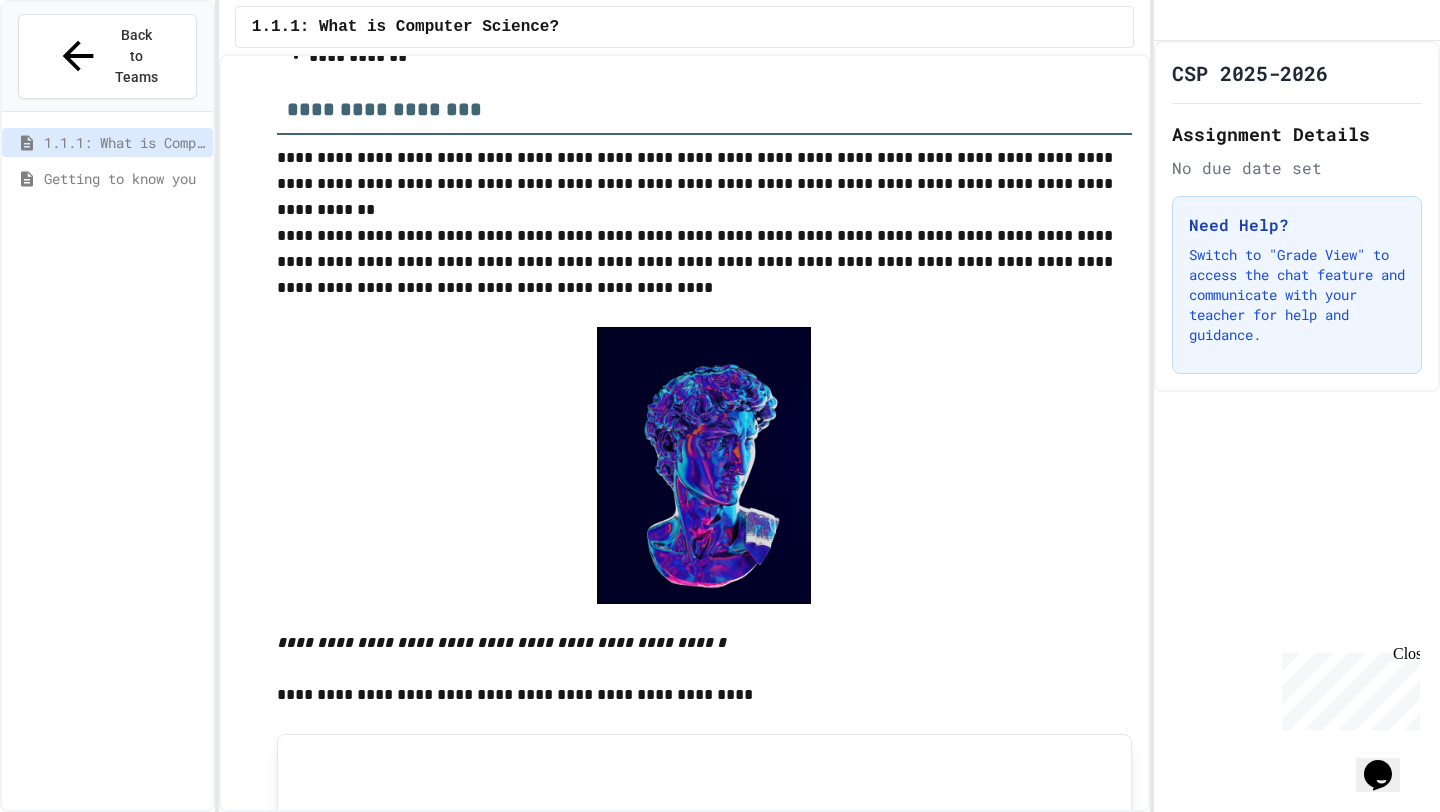 drag, startPoint x: 742, startPoint y: 66, endPoint x: 770, endPoint y: 326, distance: 261.50336 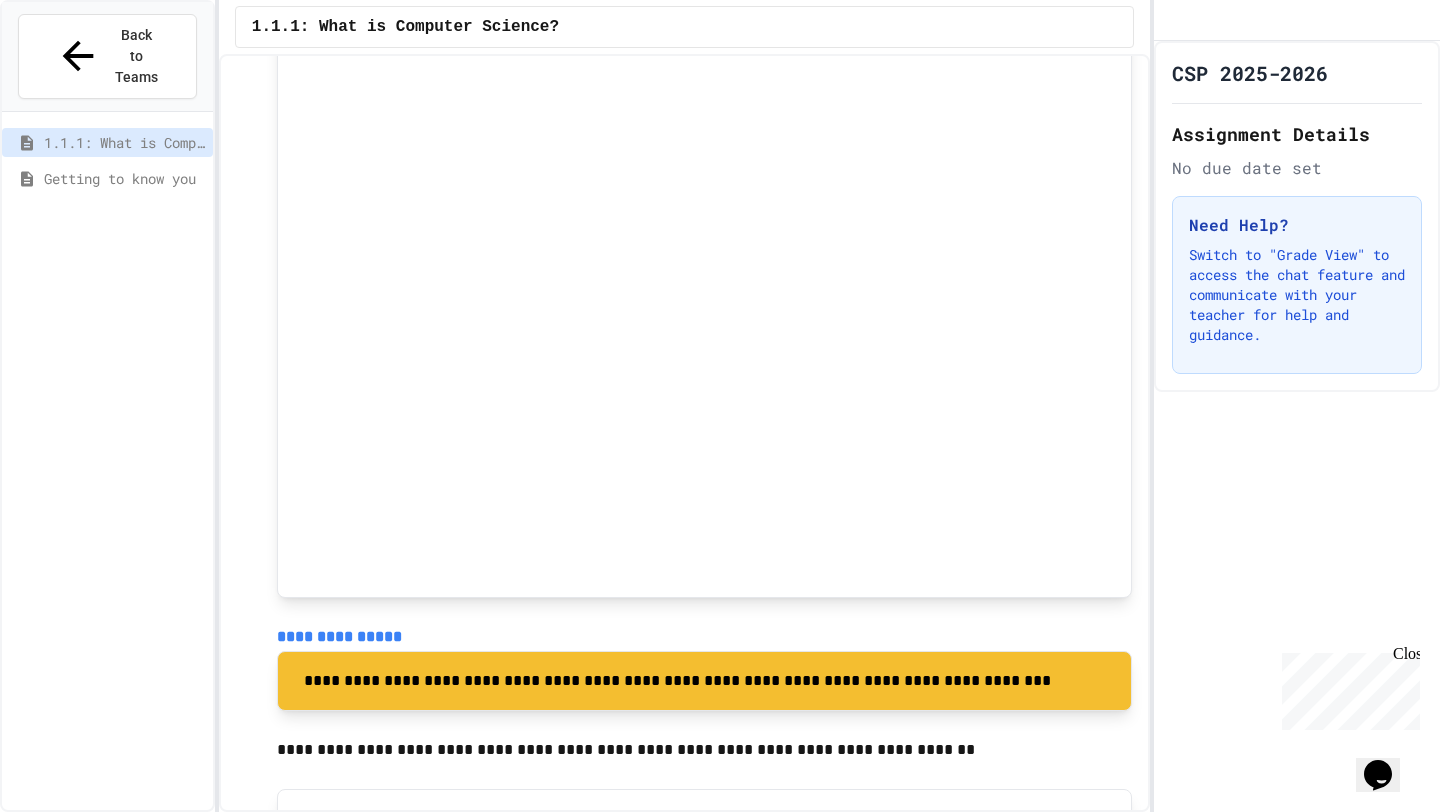 scroll, scrollTop: 3507, scrollLeft: 0, axis: vertical 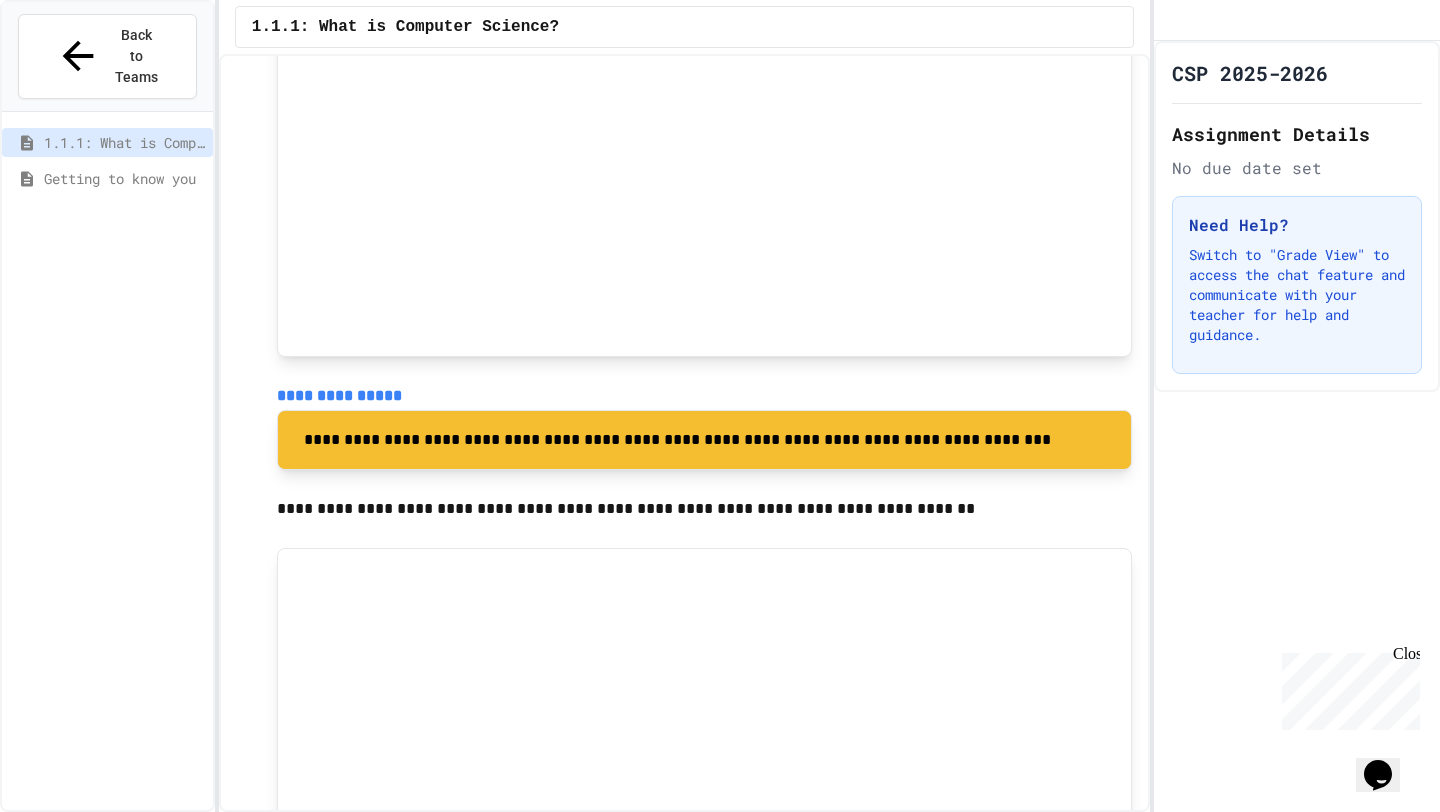 click on "**********" at bounding box center (339, 395) 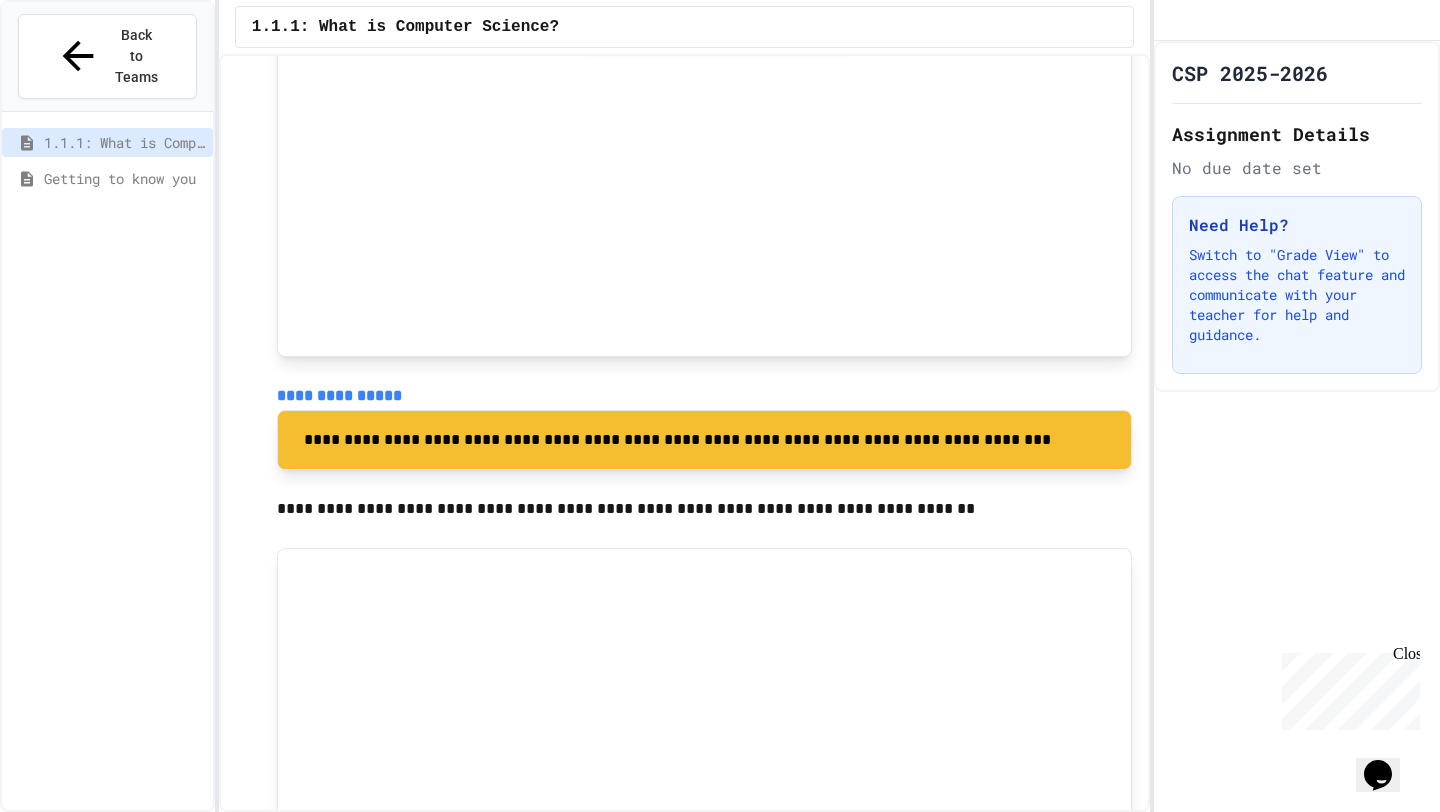 scroll, scrollTop: 4145, scrollLeft: 0, axis: vertical 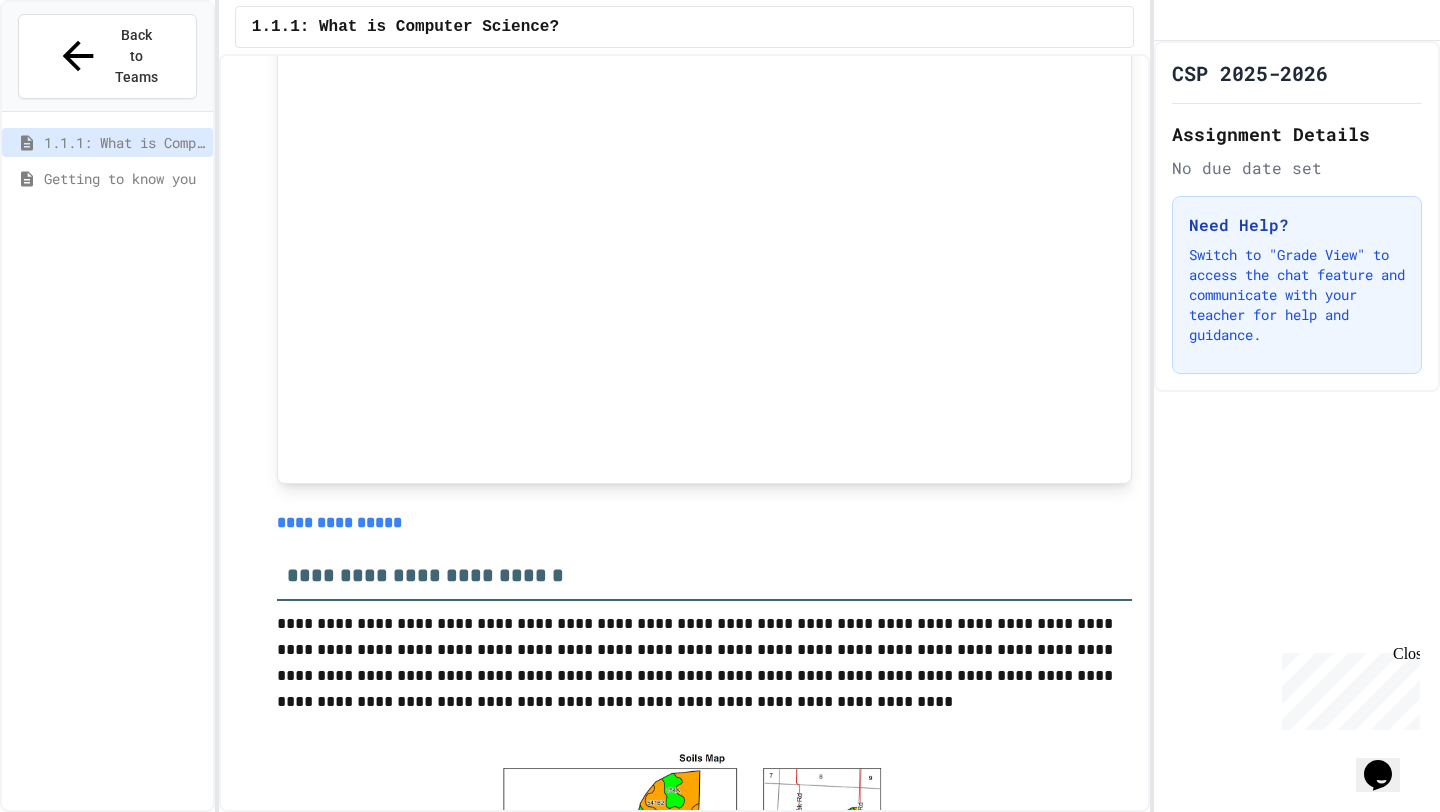 click on "**********" at bounding box center (339, 522) 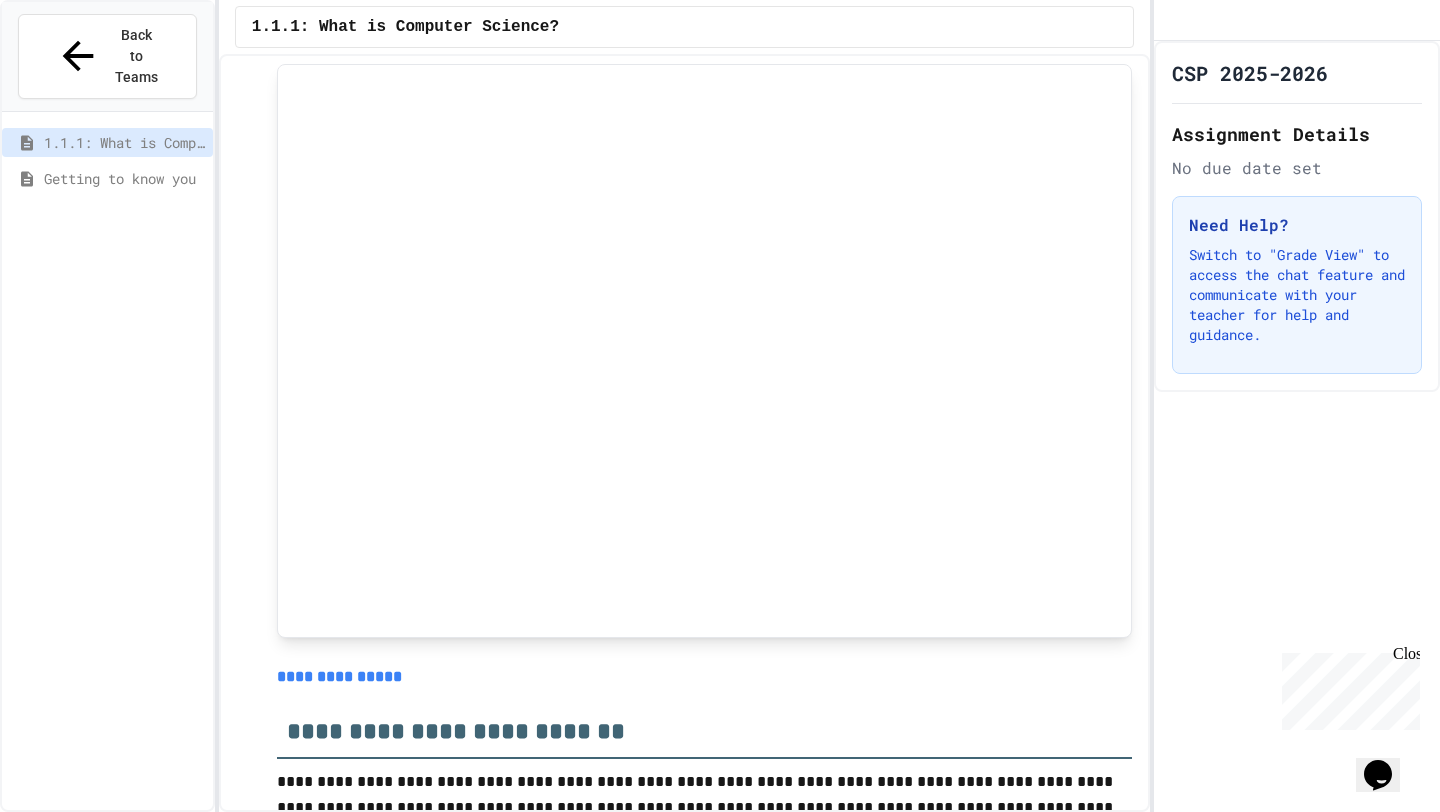 scroll, scrollTop: 7592, scrollLeft: 0, axis: vertical 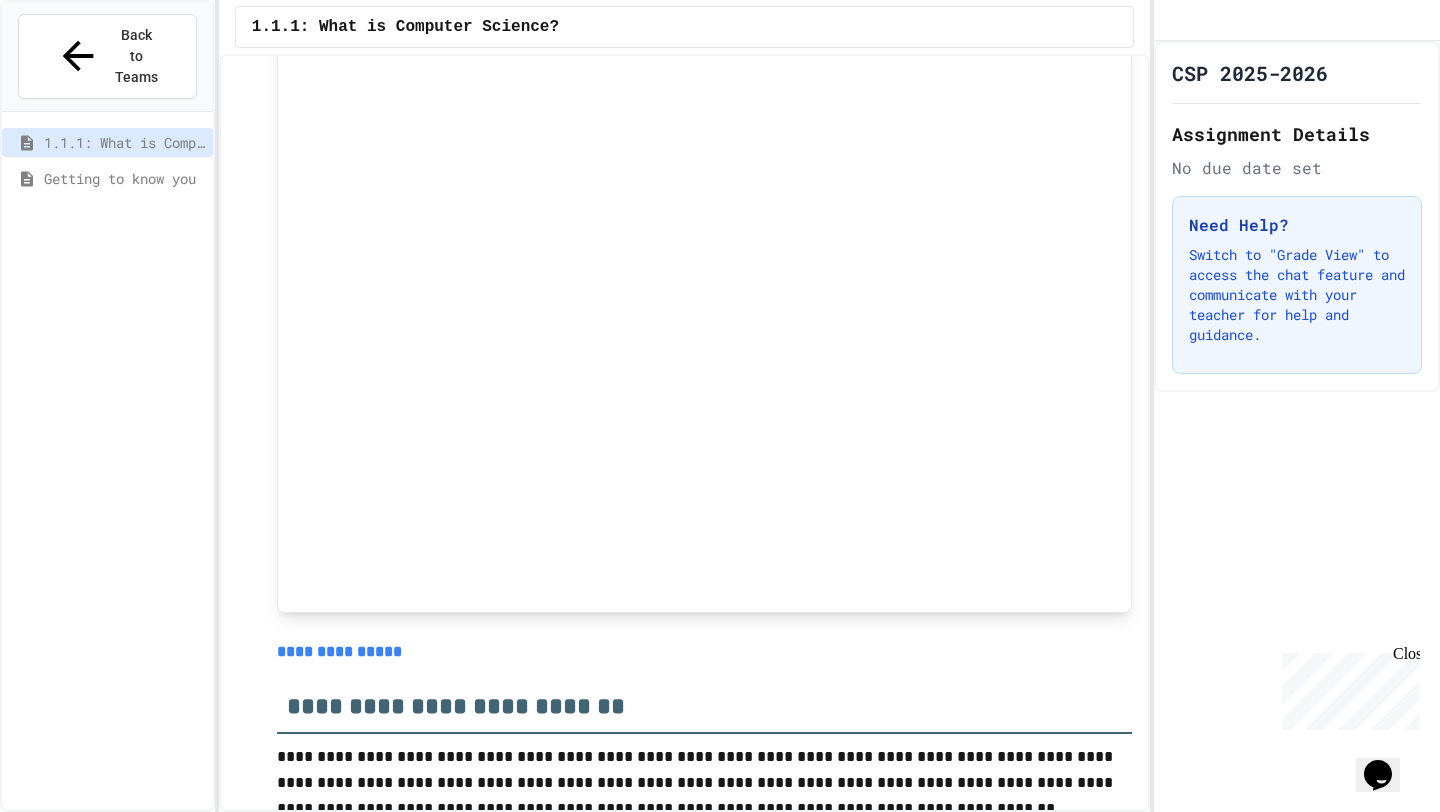 click on "**********" at bounding box center (339, 651) 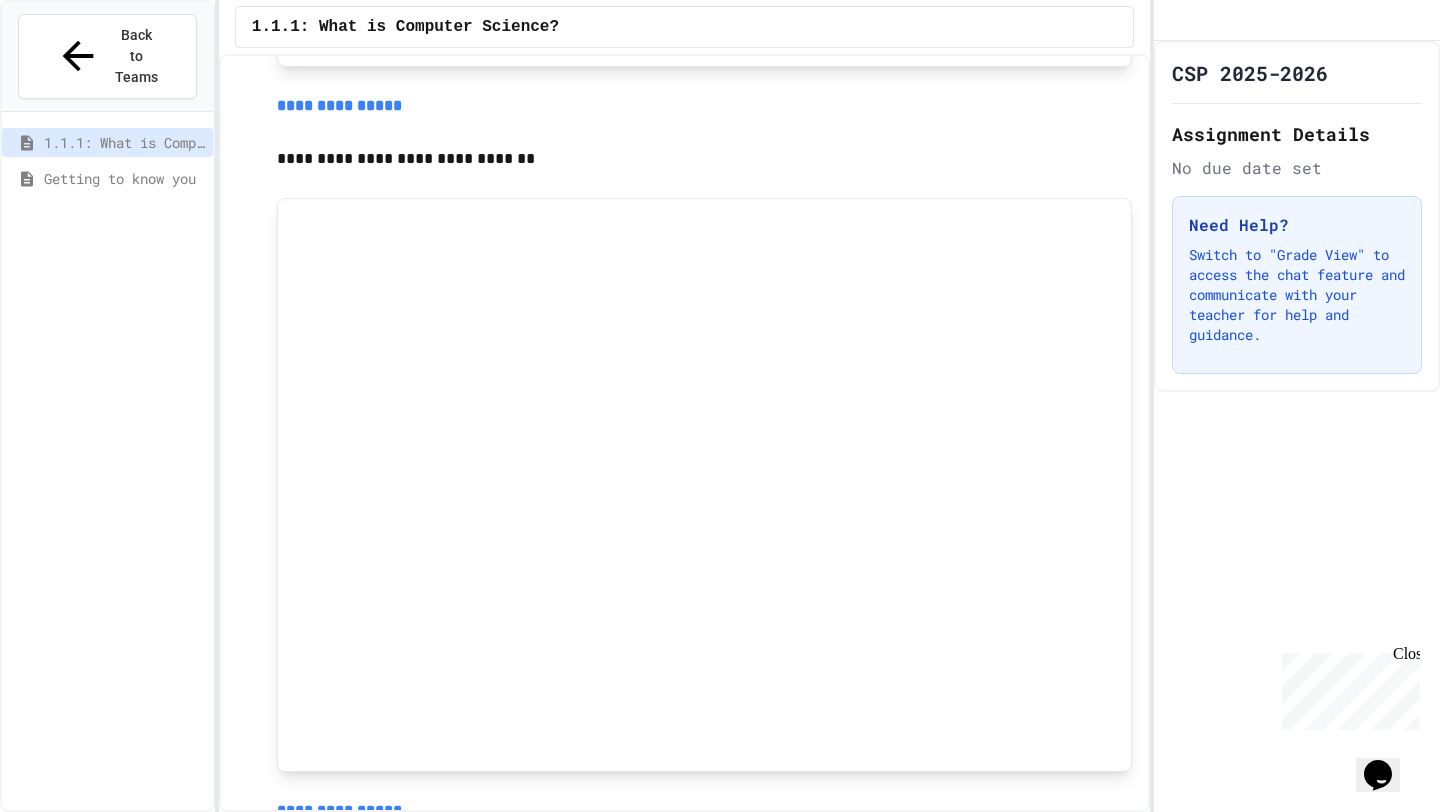 scroll, scrollTop: 1807, scrollLeft: 0, axis: vertical 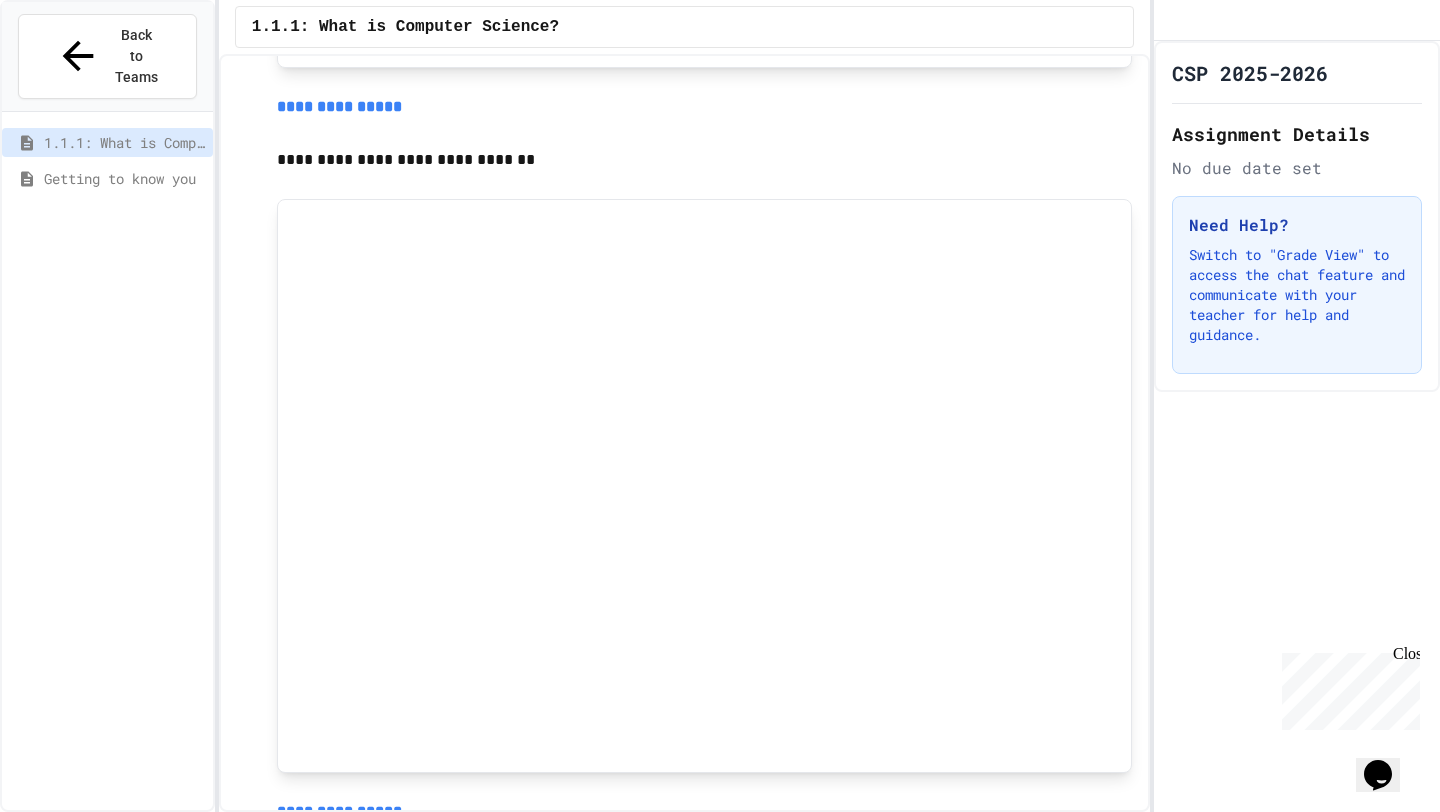 click on "**********" at bounding box center (339, 106) 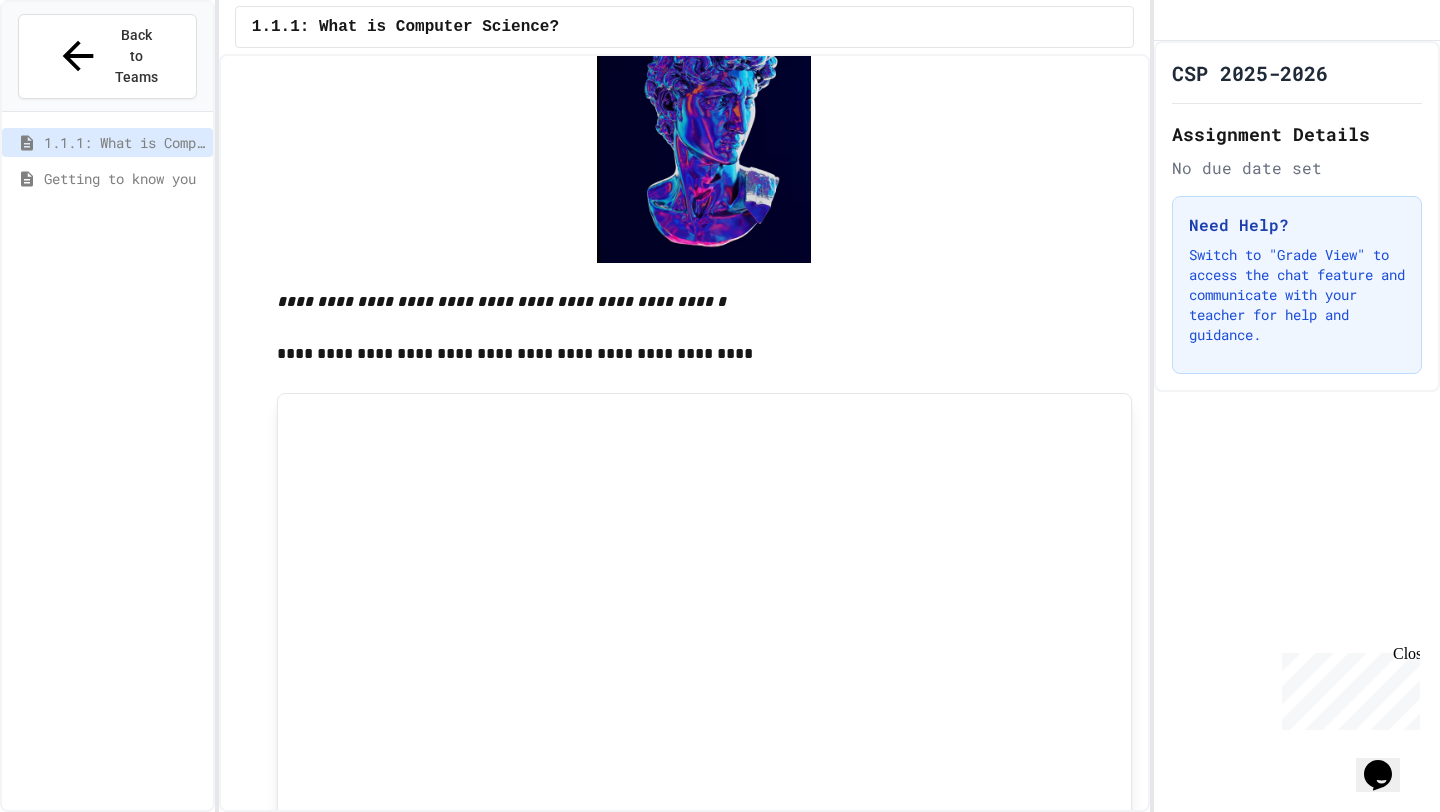 scroll, scrollTop: 909, scrollLeft: 0, axis: vertical 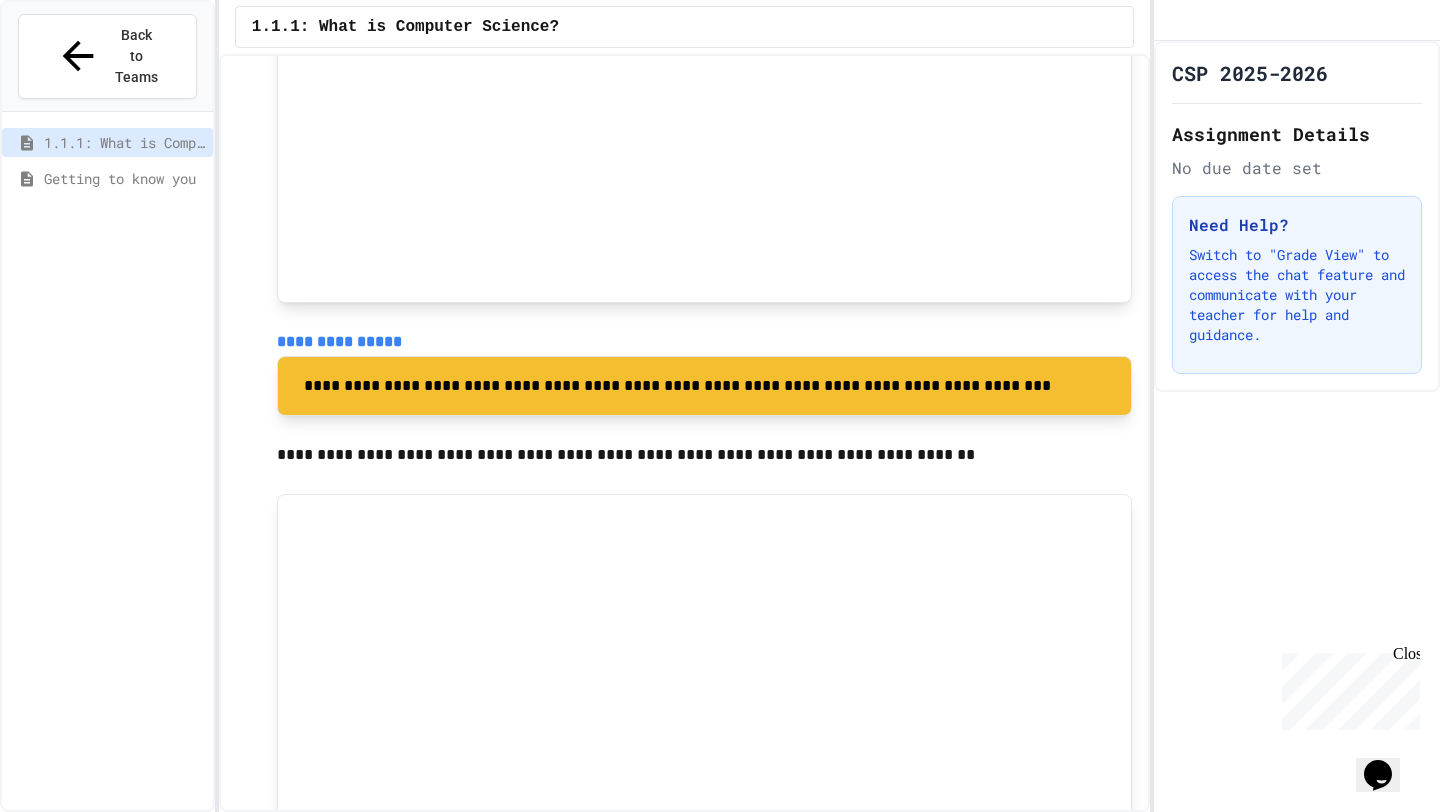click on "**********" at bounding box center [339, 341] 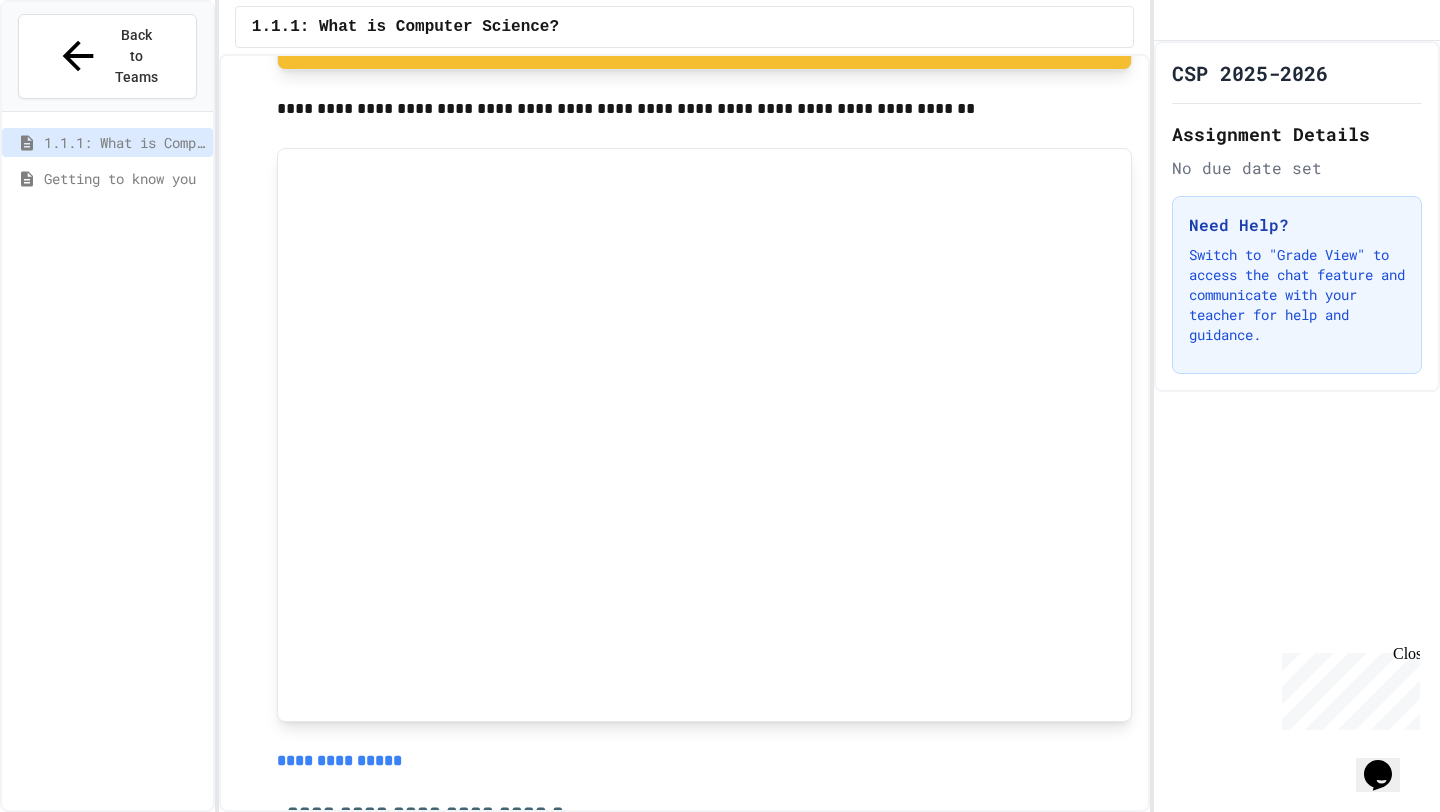 scroll, scrollTop: 4248, scrollLeft: 0, axis: vertical 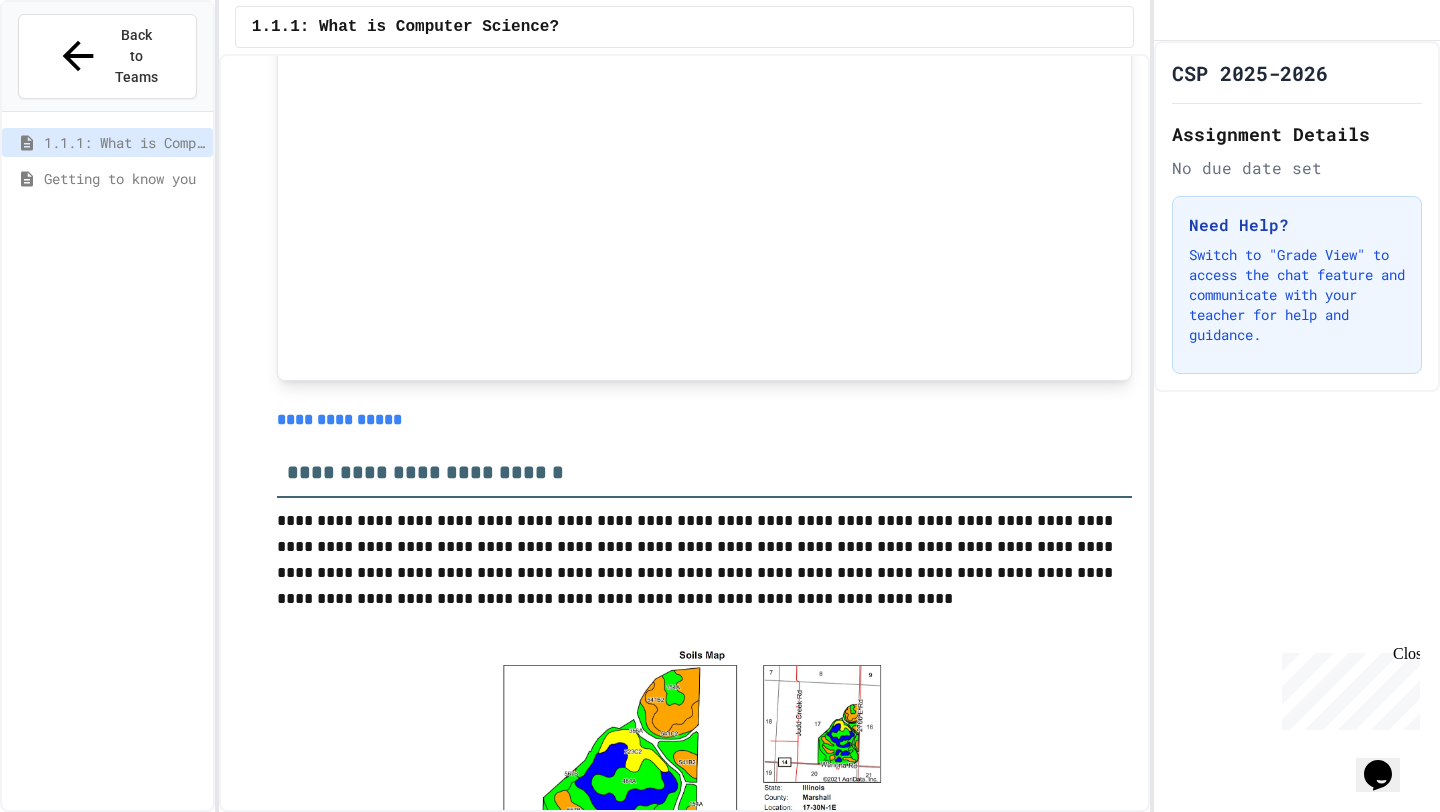drag, startPoint x: 363, startPoint y: 427, endPoint x: 348, endPoint y: 431, distance: 15.524175 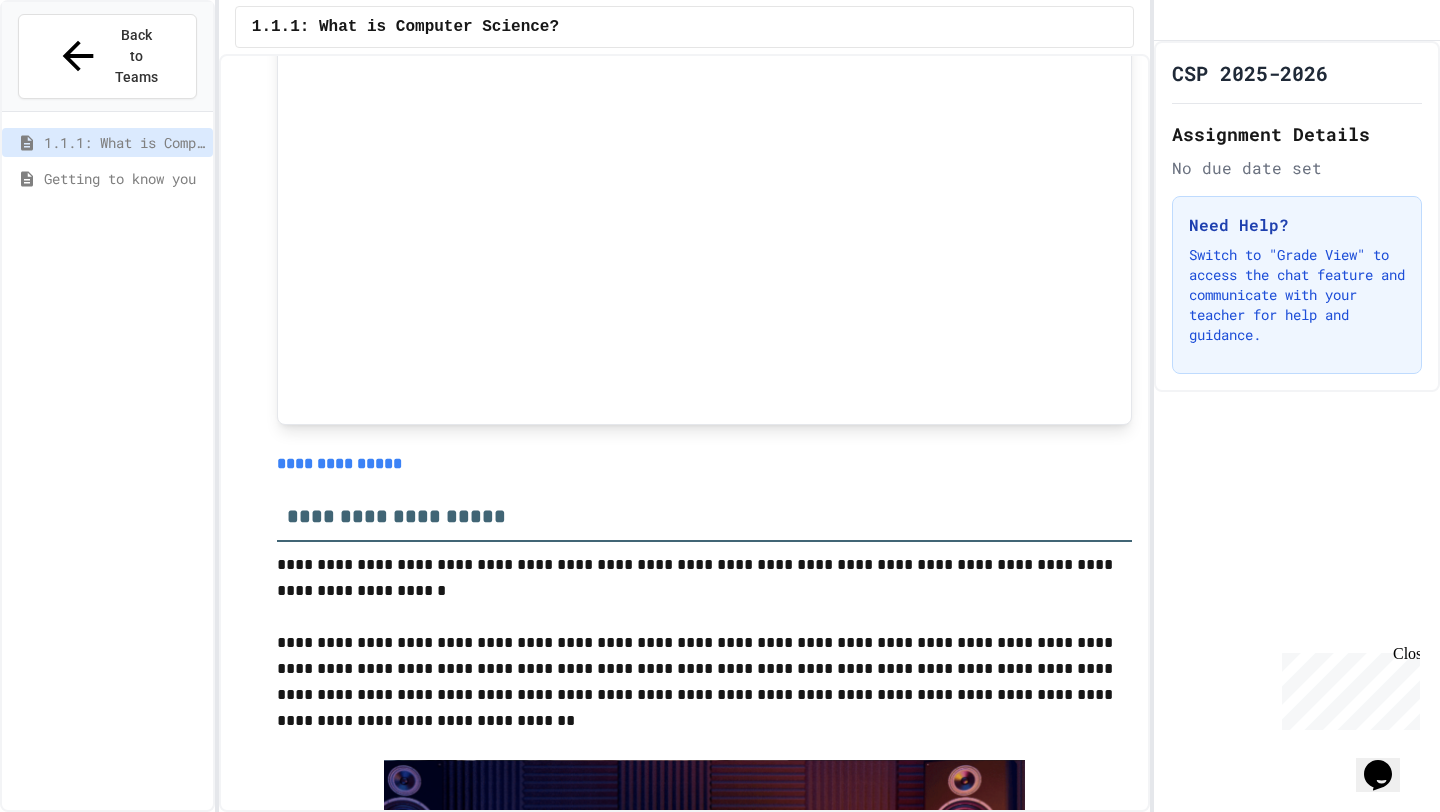 scroll, scrollTop: 2127, scrollLeft: 0, axis: vertical 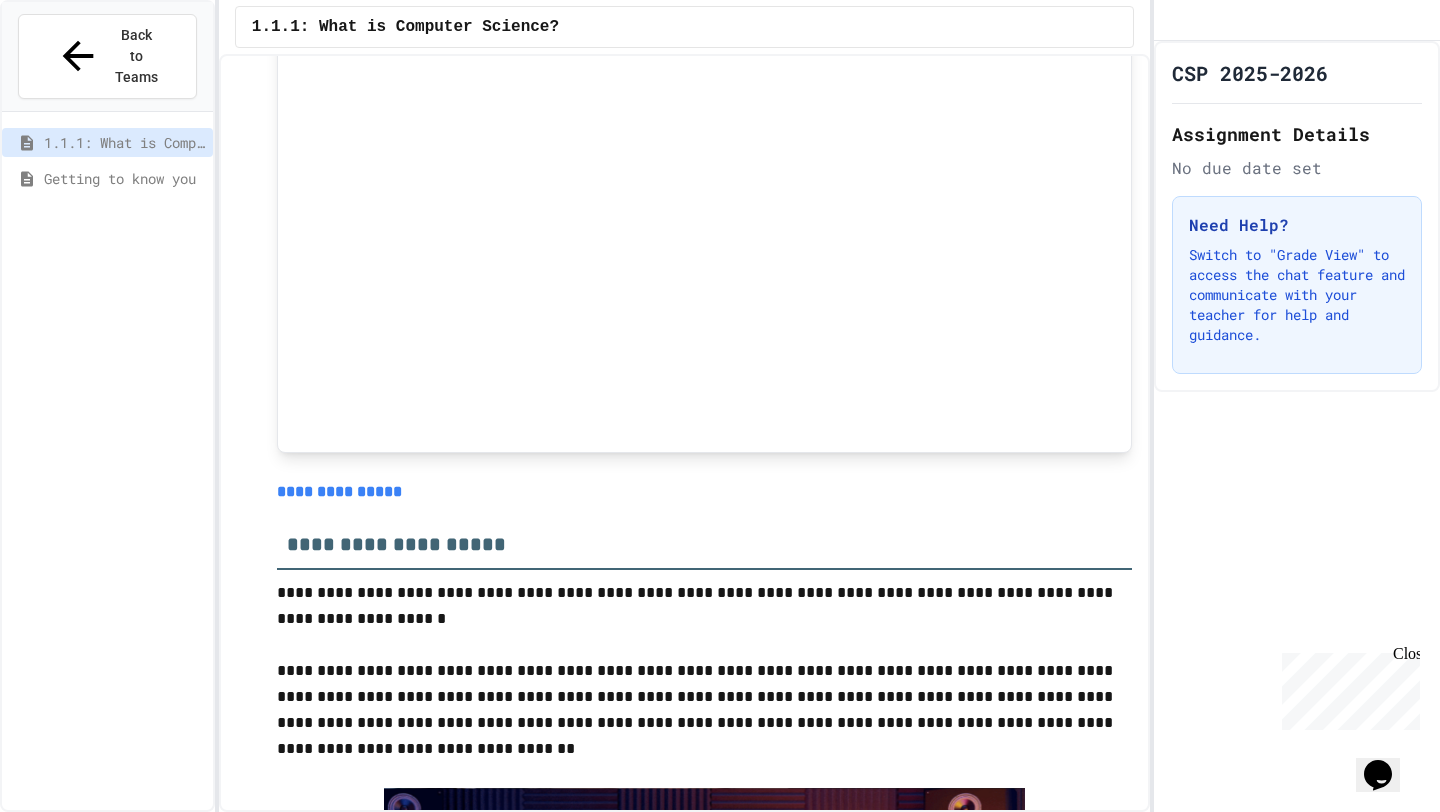 click on "**********" at bounding box center (339, 491) 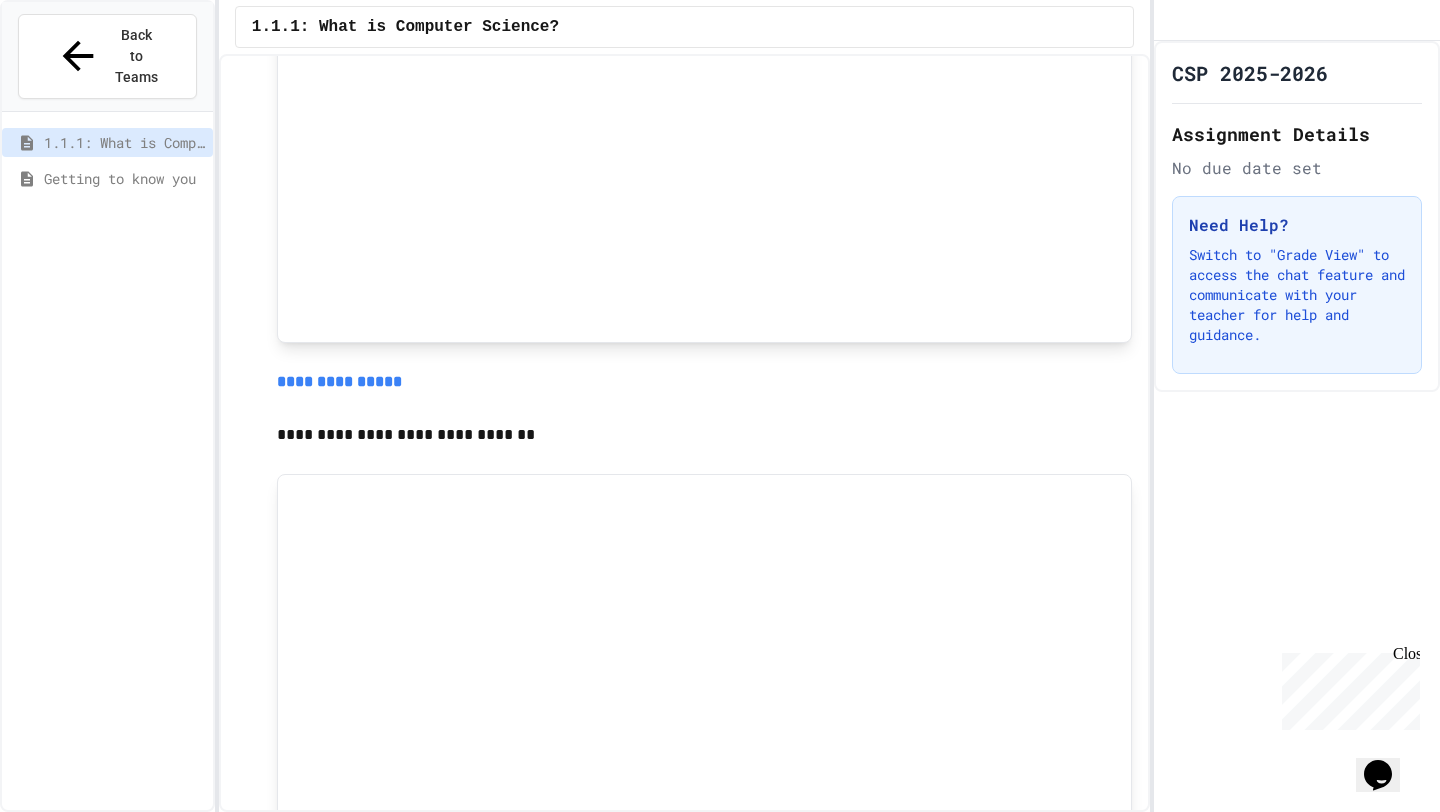 scroll, scrollTop: 1302, scrollLeft: 0, axis: vertical 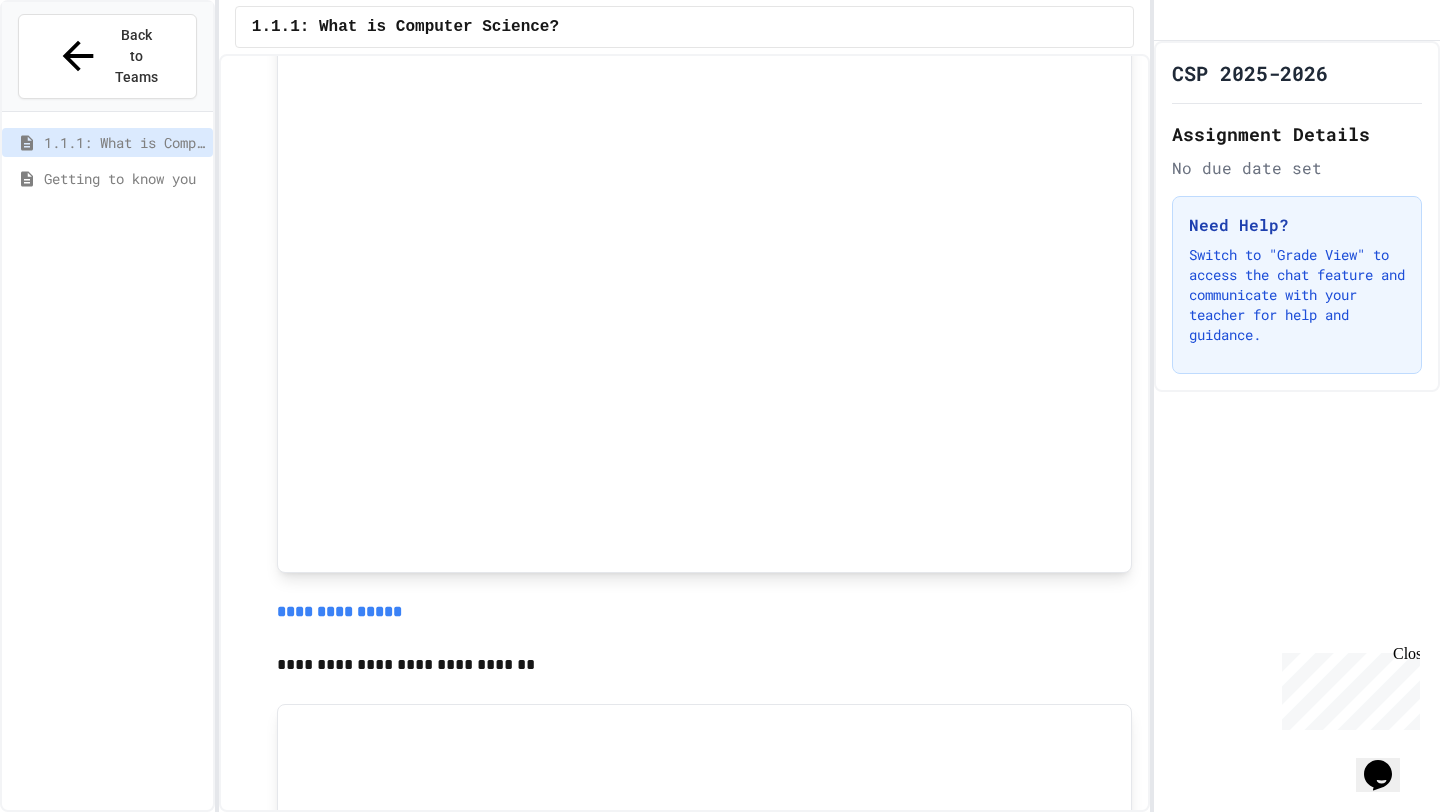 click on "**********" at bounding box center (339, 611) 